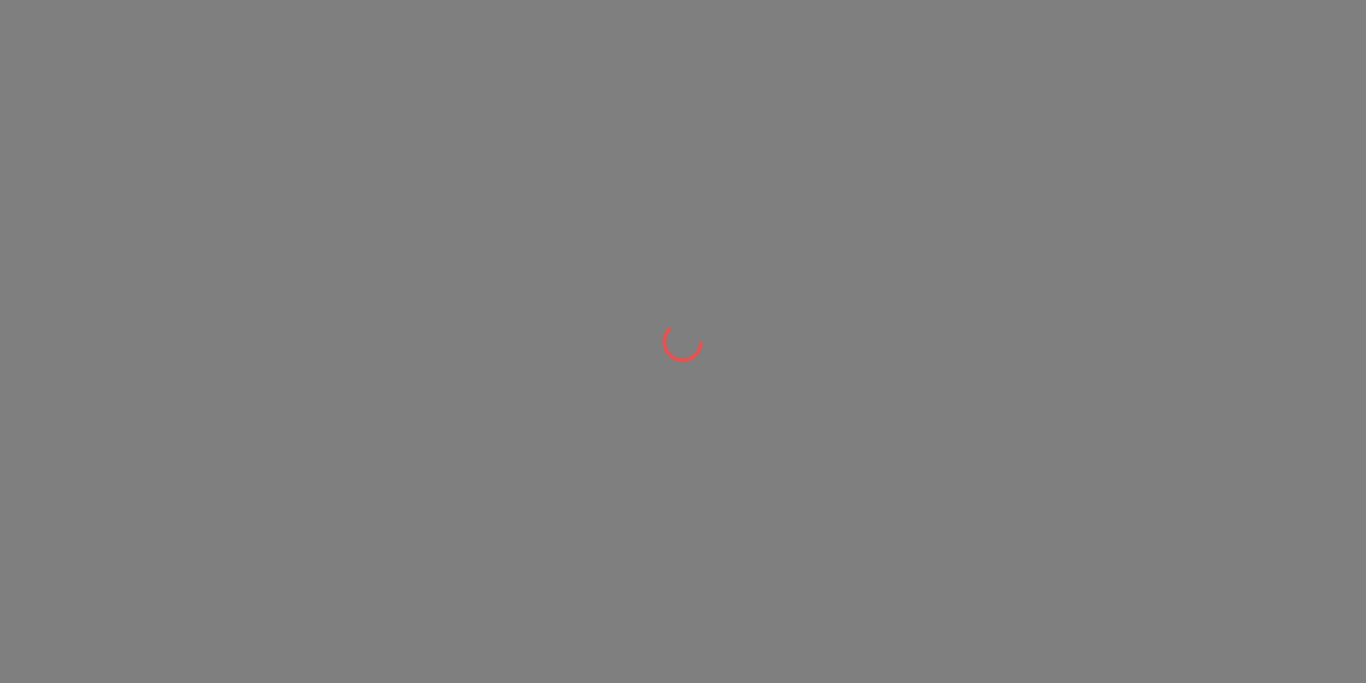 scroll, scrollTop: 0, scrollLeft: 0, axis: both 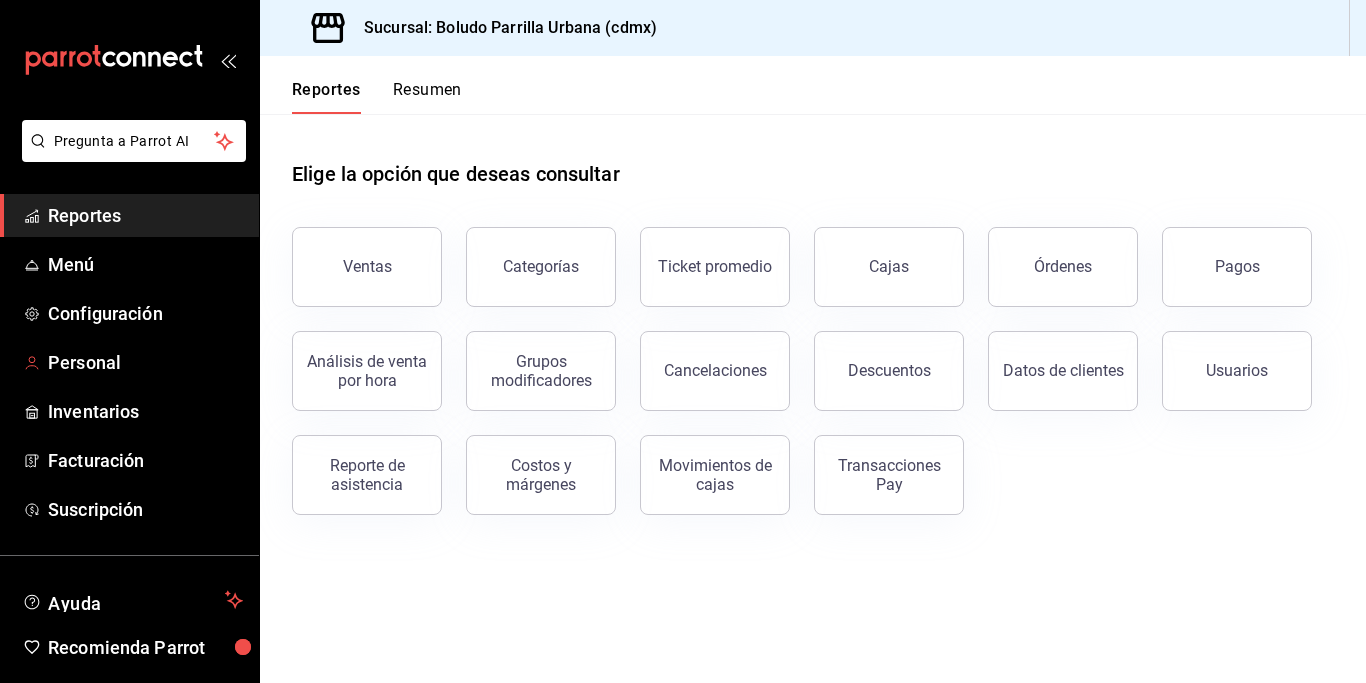 click on "Personal" at bounding box center (145, 362) 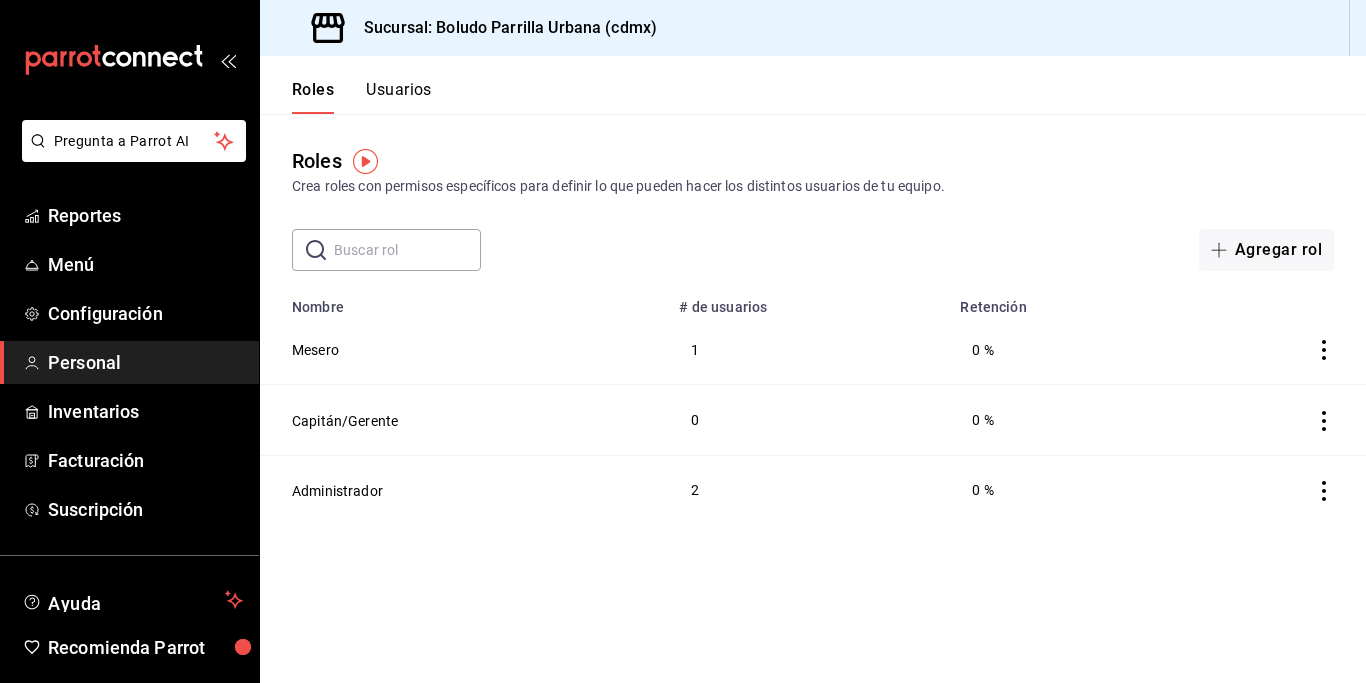 click on "Usuarios" at bounding box center (399, 97) 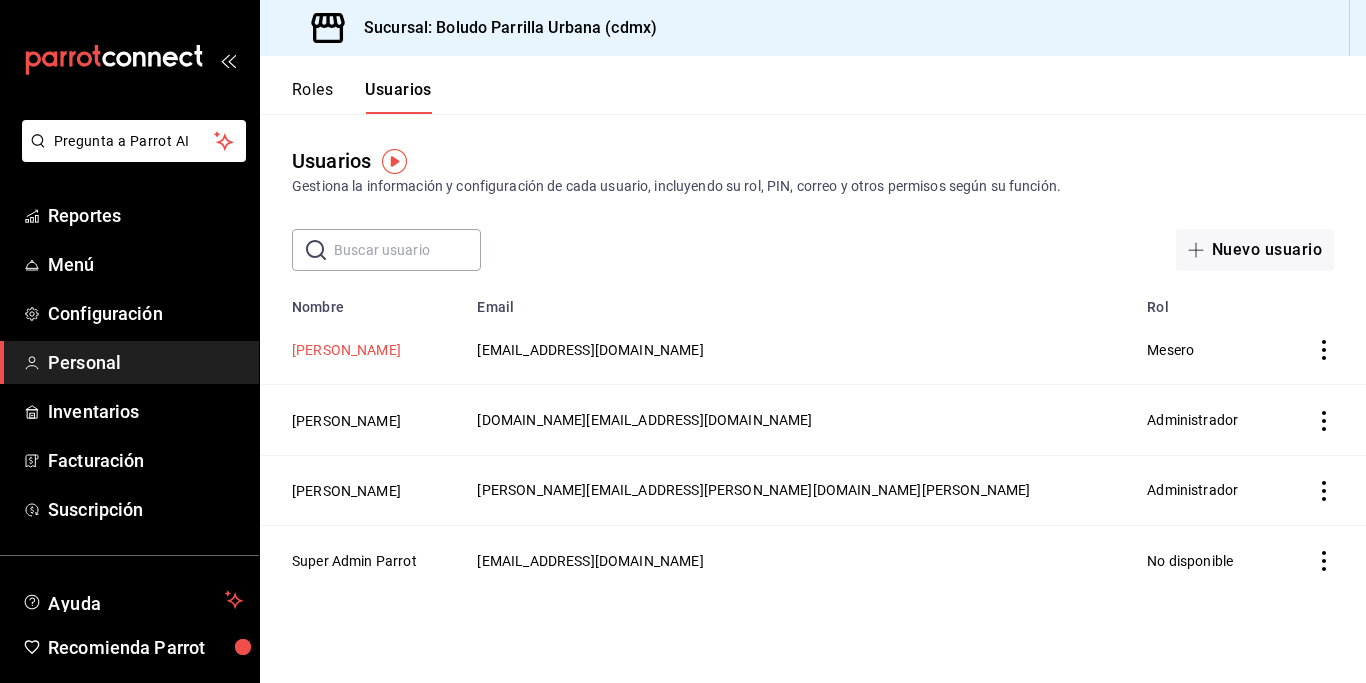 click on "[PERSON_NAME]" at bounding box center (346, 350) 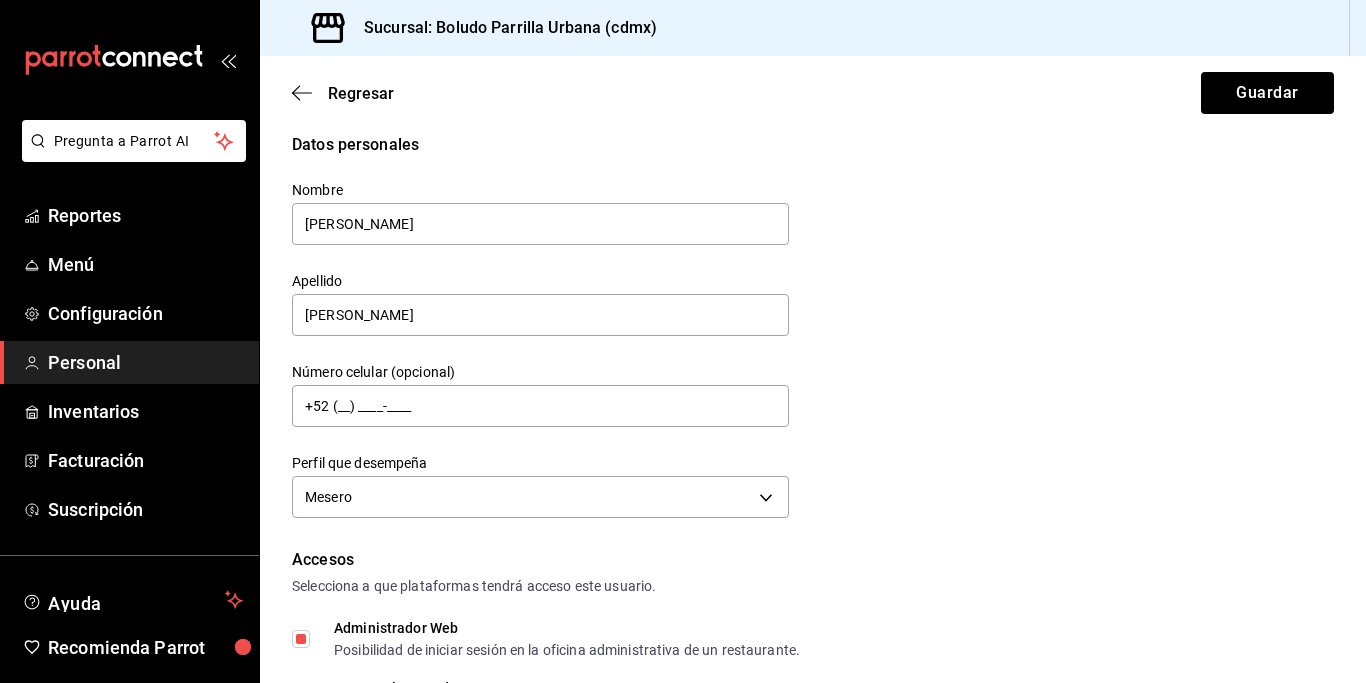 scroll, scrollTop: 0, scrollLeft: 0, axis: both 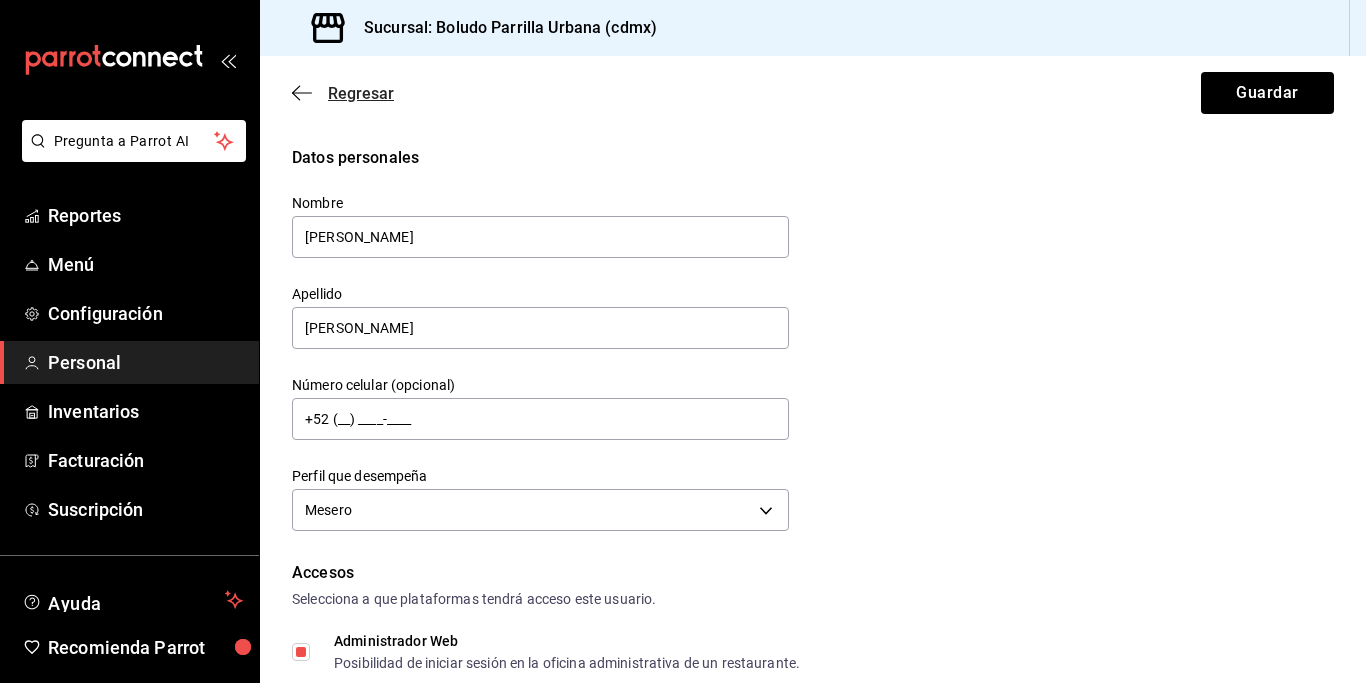 click 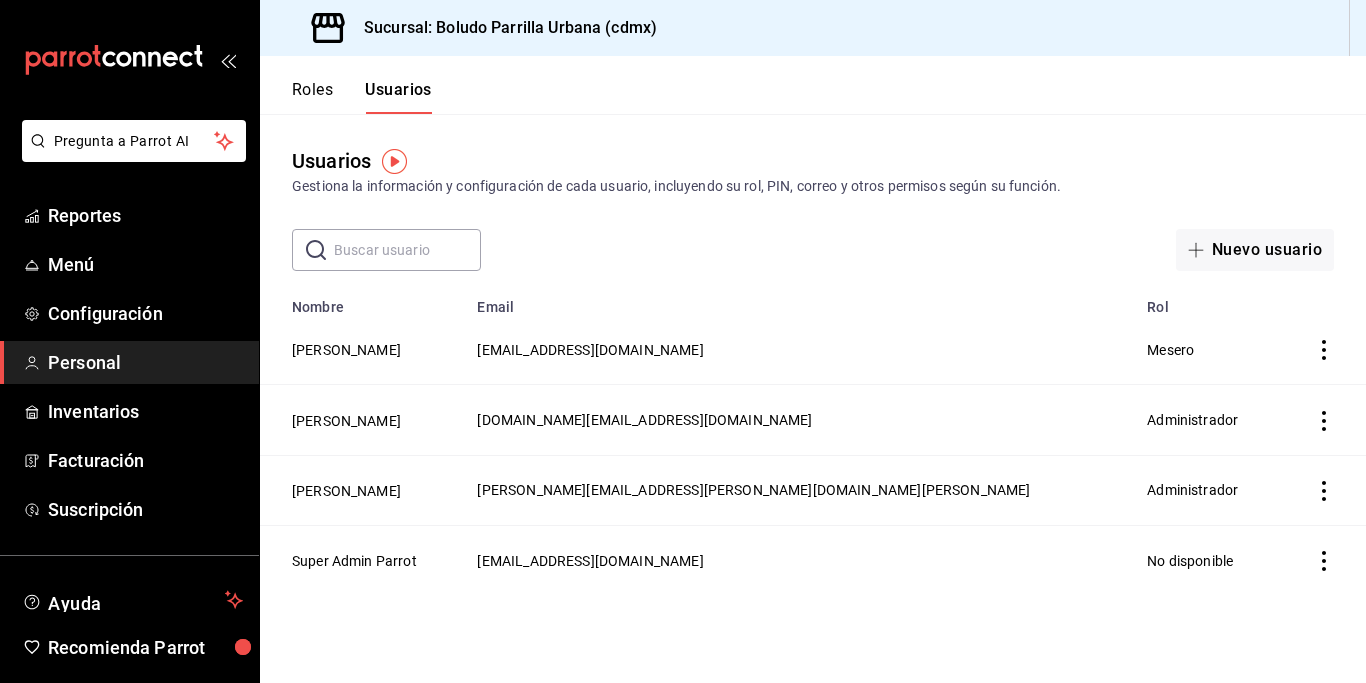 click on "Roles" at bounding box center [312, 97] 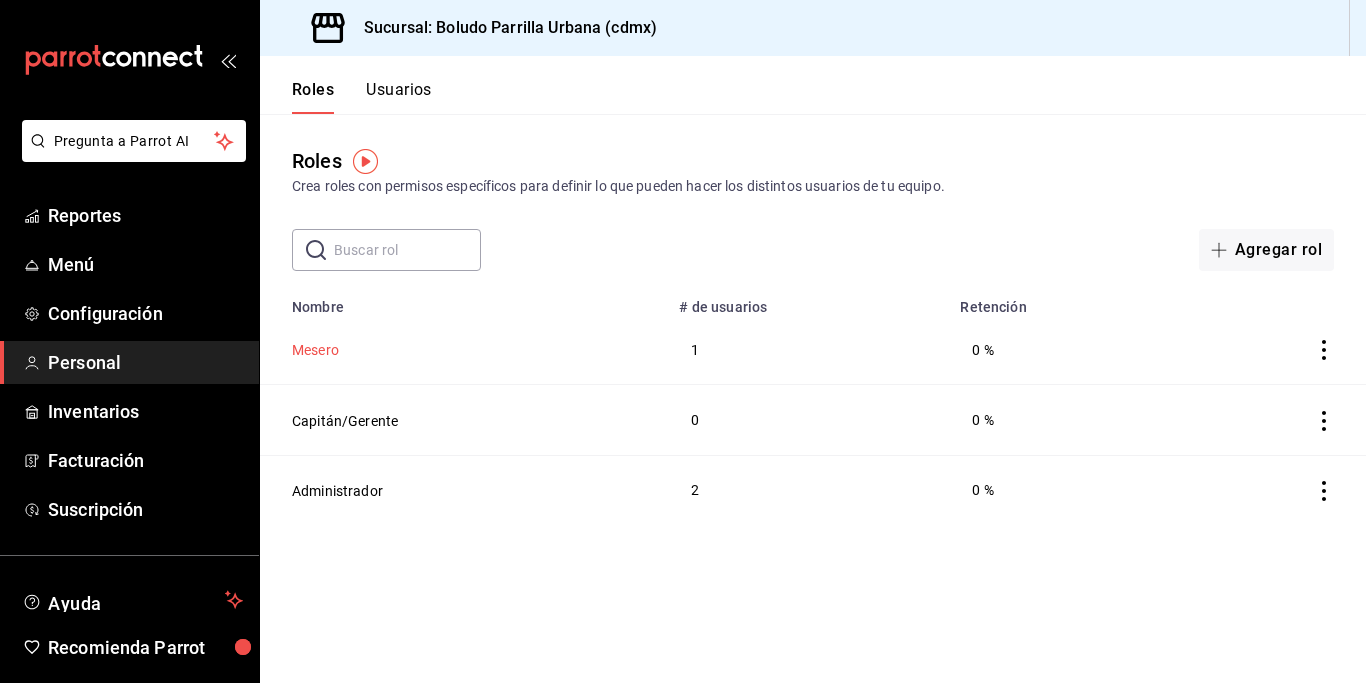 click on "Mesero" at bounding box center (315, 350) 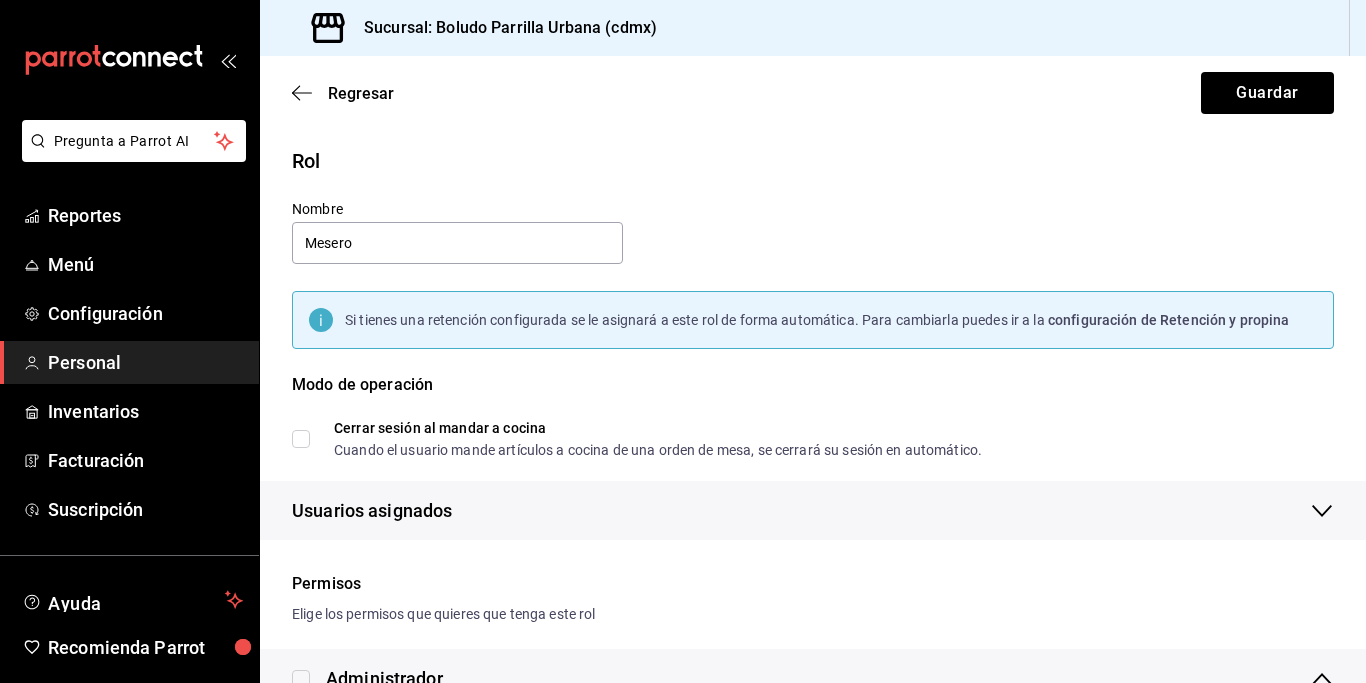 checkbox on "true" 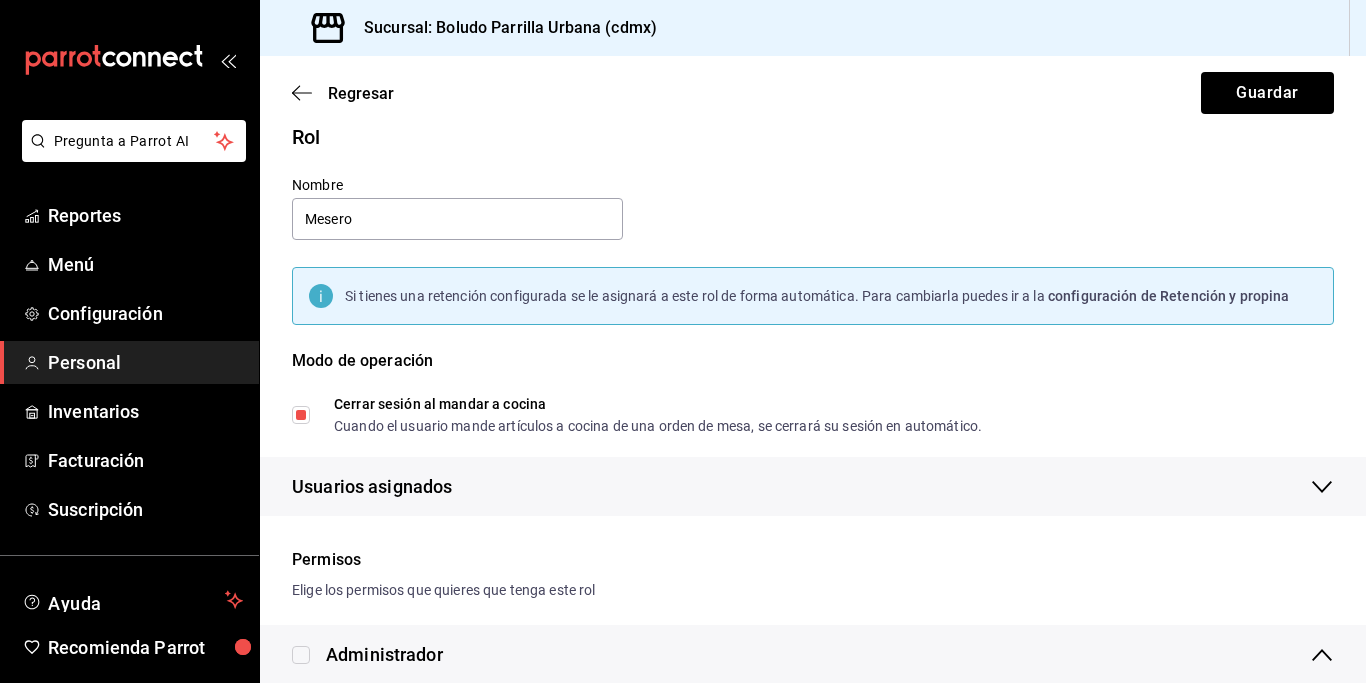 scroll, scrollTop: 28, scrollLeft: 0, axis: vertical 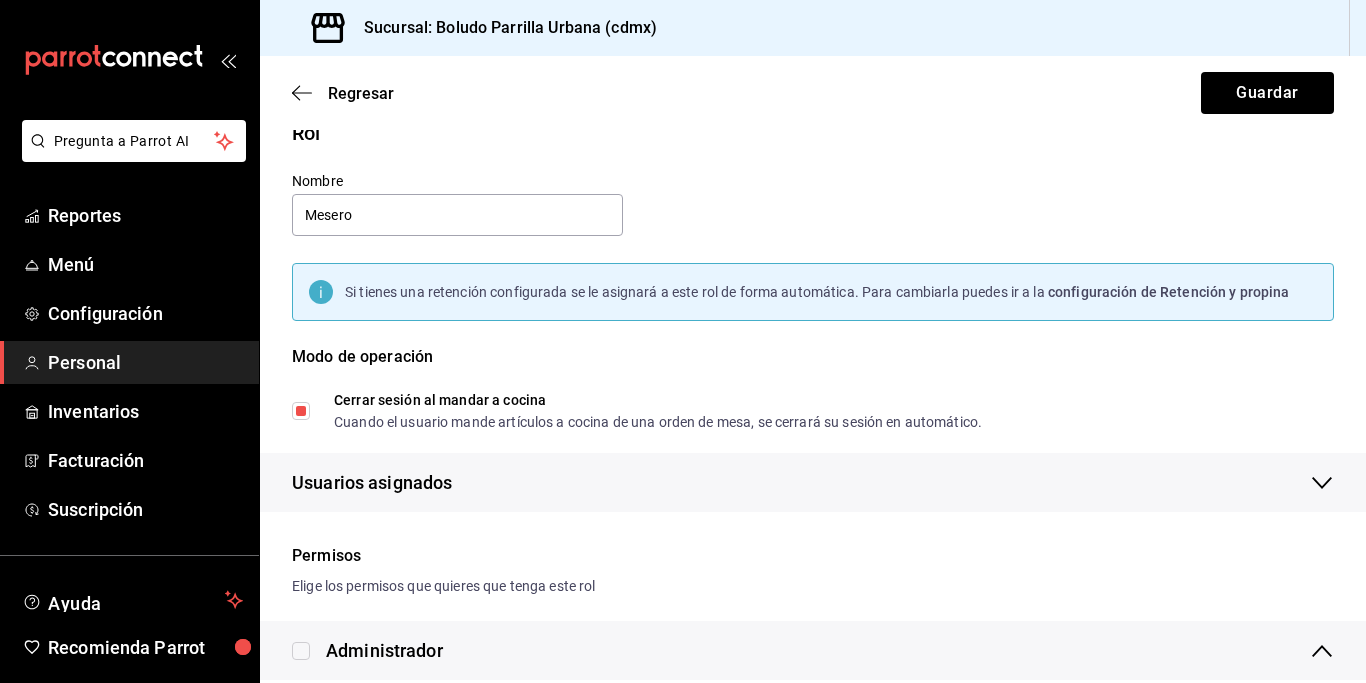 click on "Modo de operación" at bounding box center [813, 369] 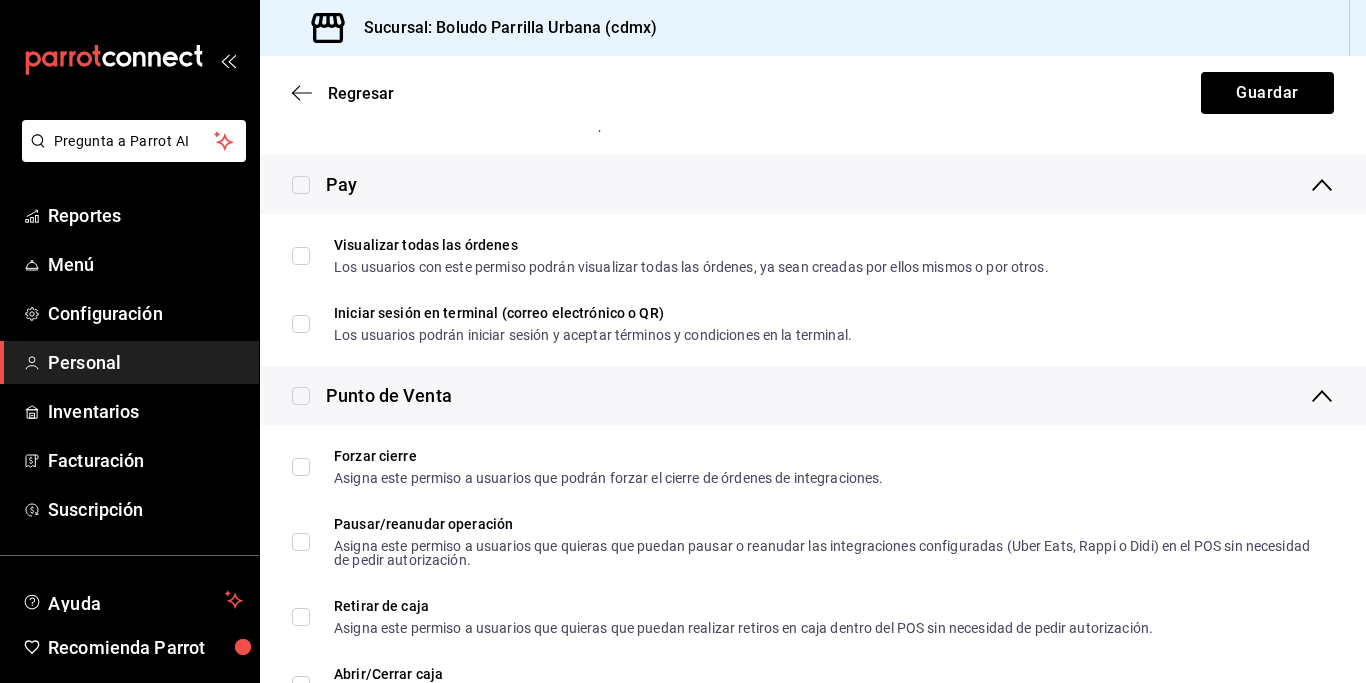 scroll, scrollTop: 2090, scrollLeft: 0, axis: vertical 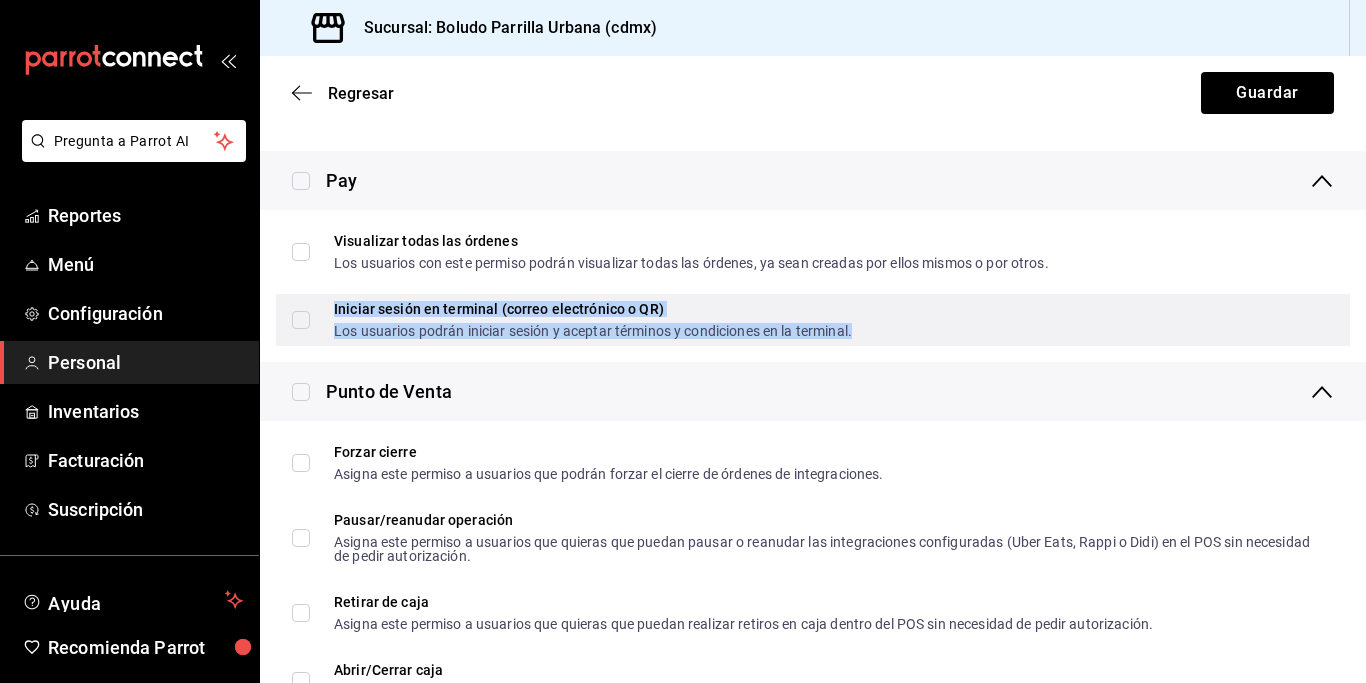 click on "Iniciar sesión en terminal (correo electrónico o QR) Los usuarios podrán iniciar sesión y aceptar términos y condiciones en la terminal." at bounding box center [593, 320] 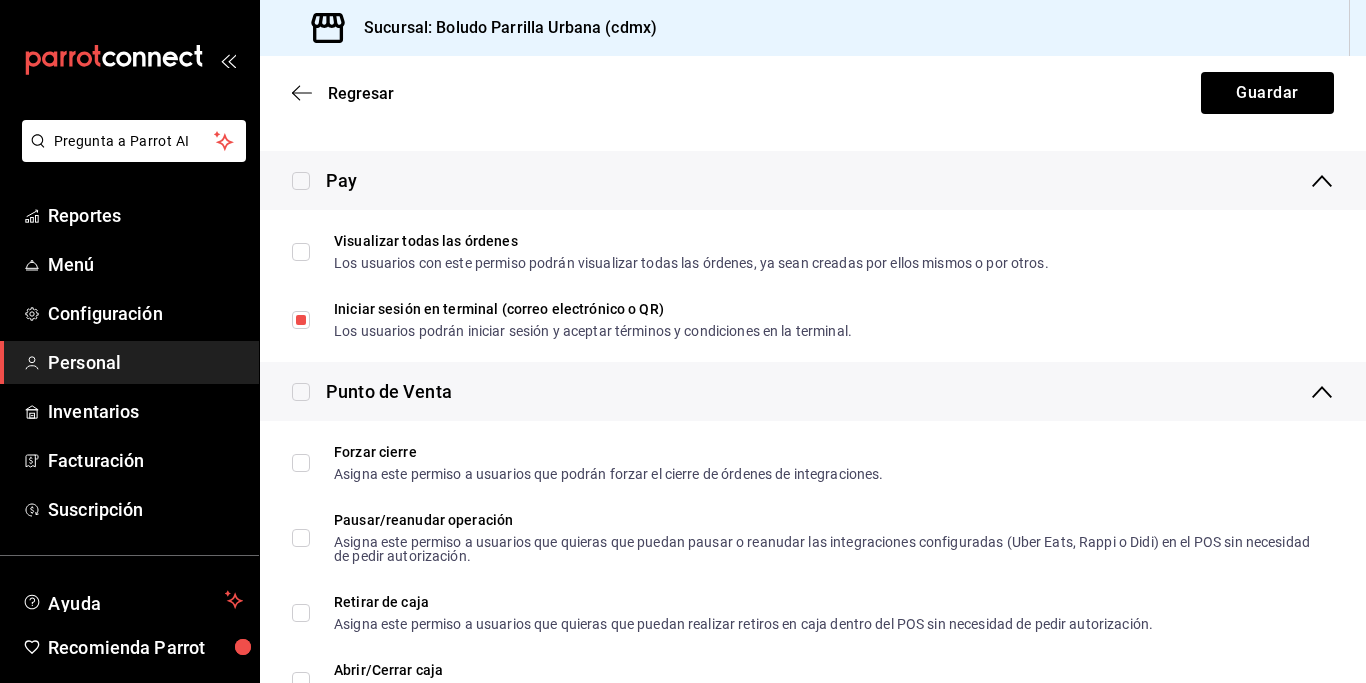 click on "Forzar cierre Asigna este permiso a usuarios que podrán forzar el cierre de órdenes de integraciones." at bounding box center (813, 463) 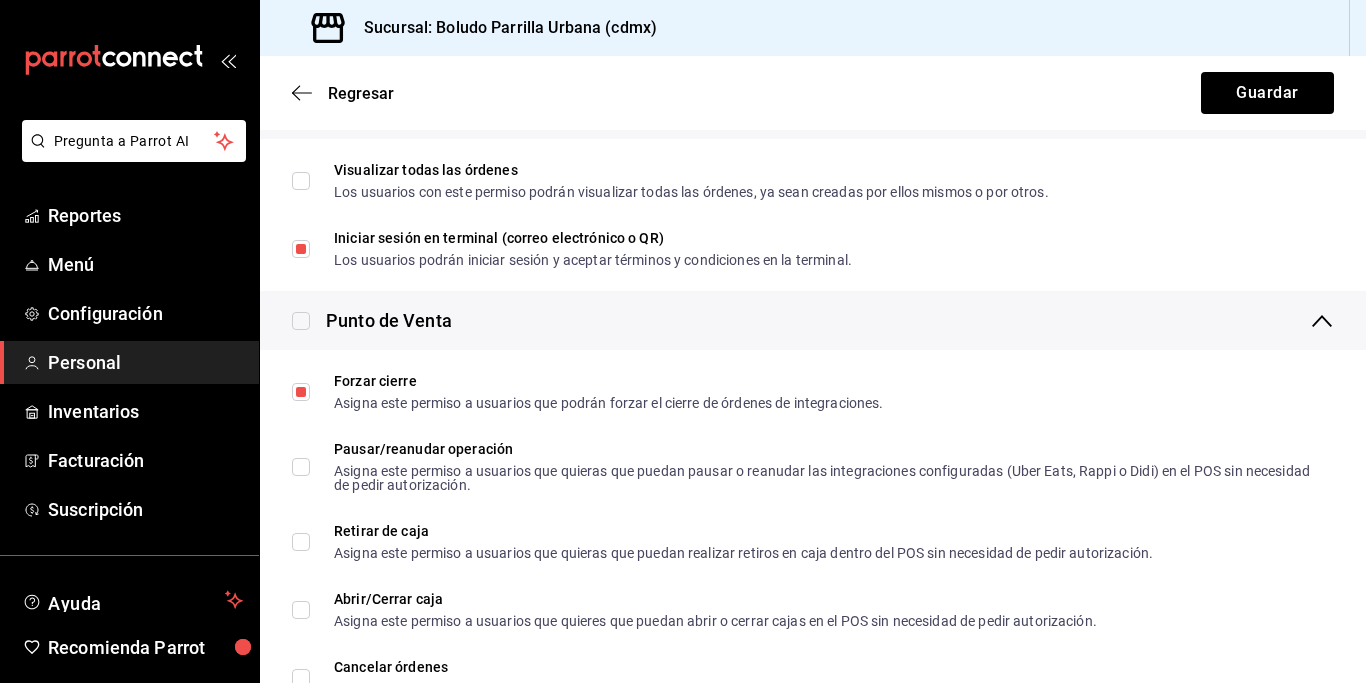 scroll, scrollTop: 2178, scrollLeft: 0, axis: vertical 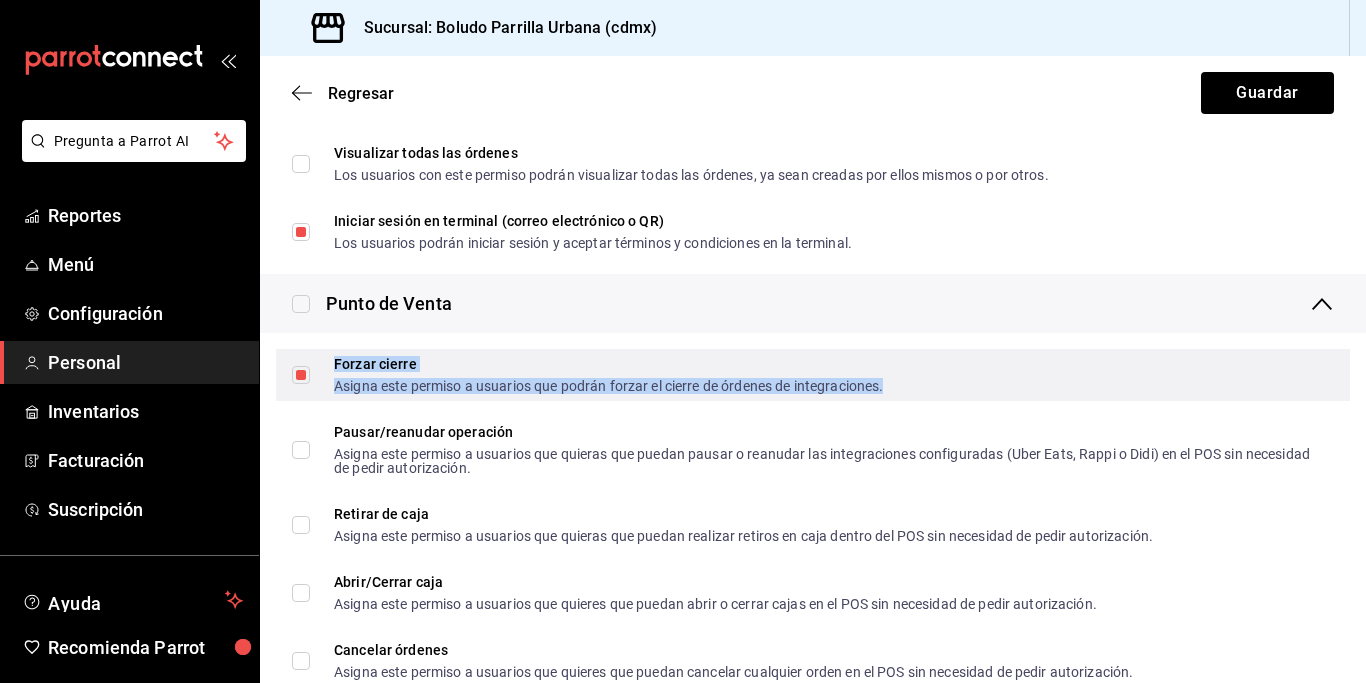 click on "Asigna este permiso a usuarios que podrán forzar el cierre de órdenes de integraciones." at bounding box center [608, 386] 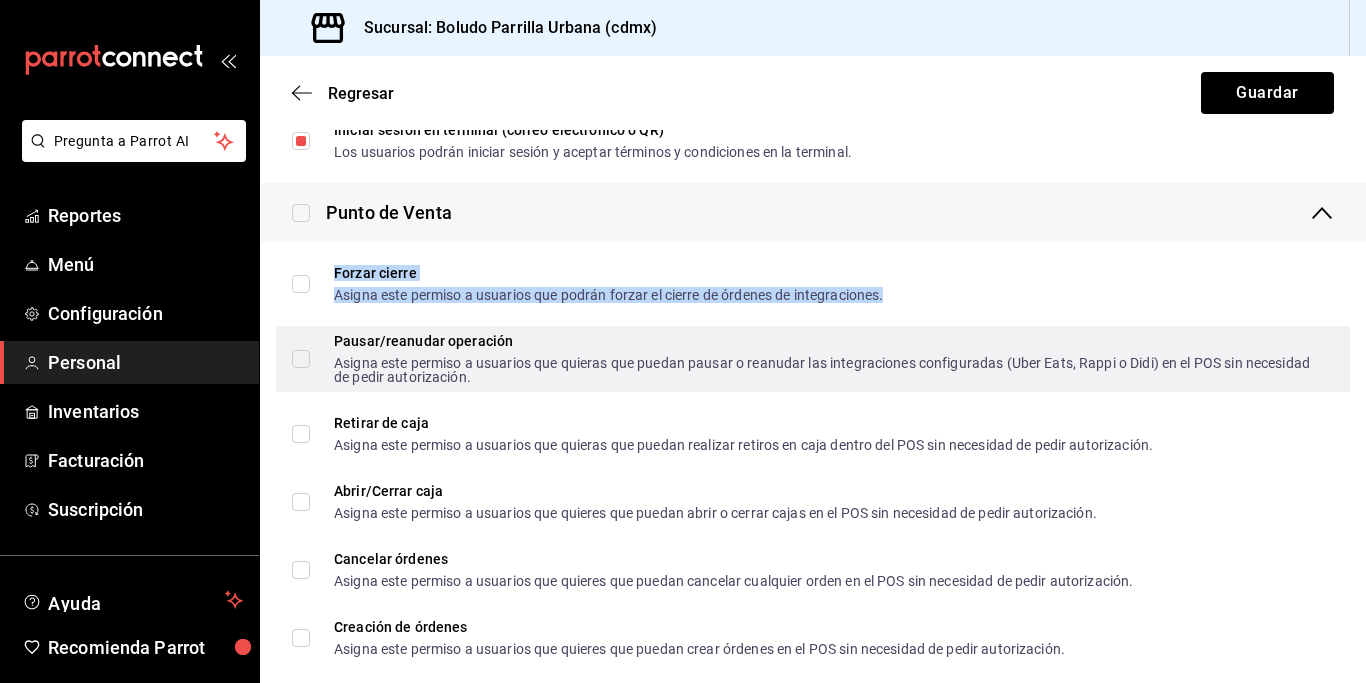 scroll, scrollTop: 2274, scrollLeft: 0, axis: vertical 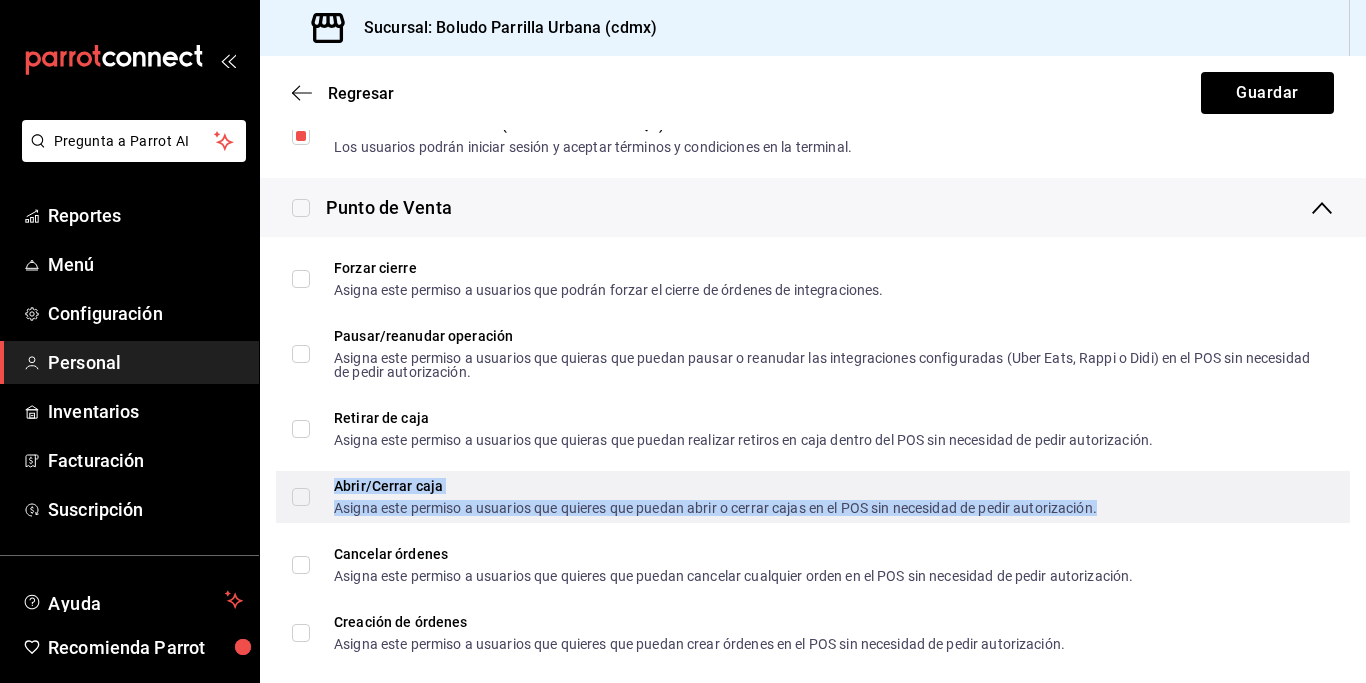 click on "Abrir/Cerrar caja Asigna este permiso a usuarios que quieres que puedan abrir o cerrar cajas en el POS sin necesidad de pedir autorización." at bounding box center [715, 497] 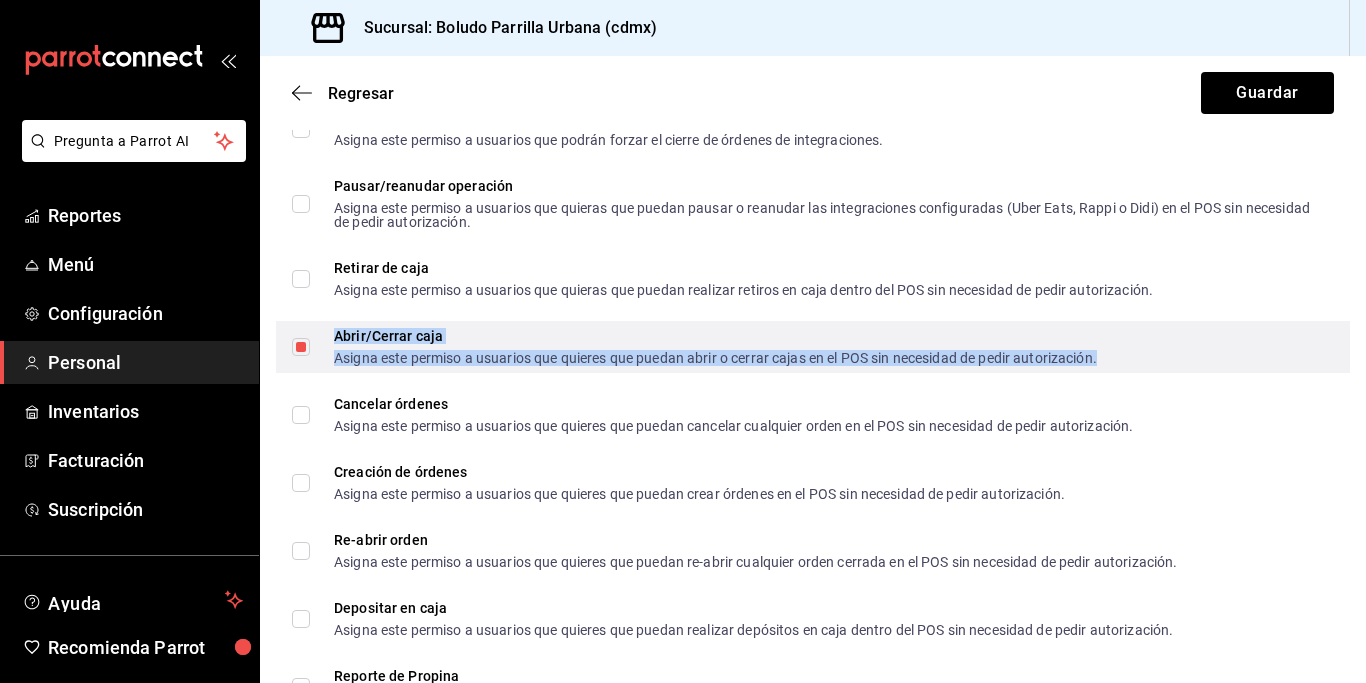 scroll, scrollTop: 2428, scrollLeft: 0, axis: vertical 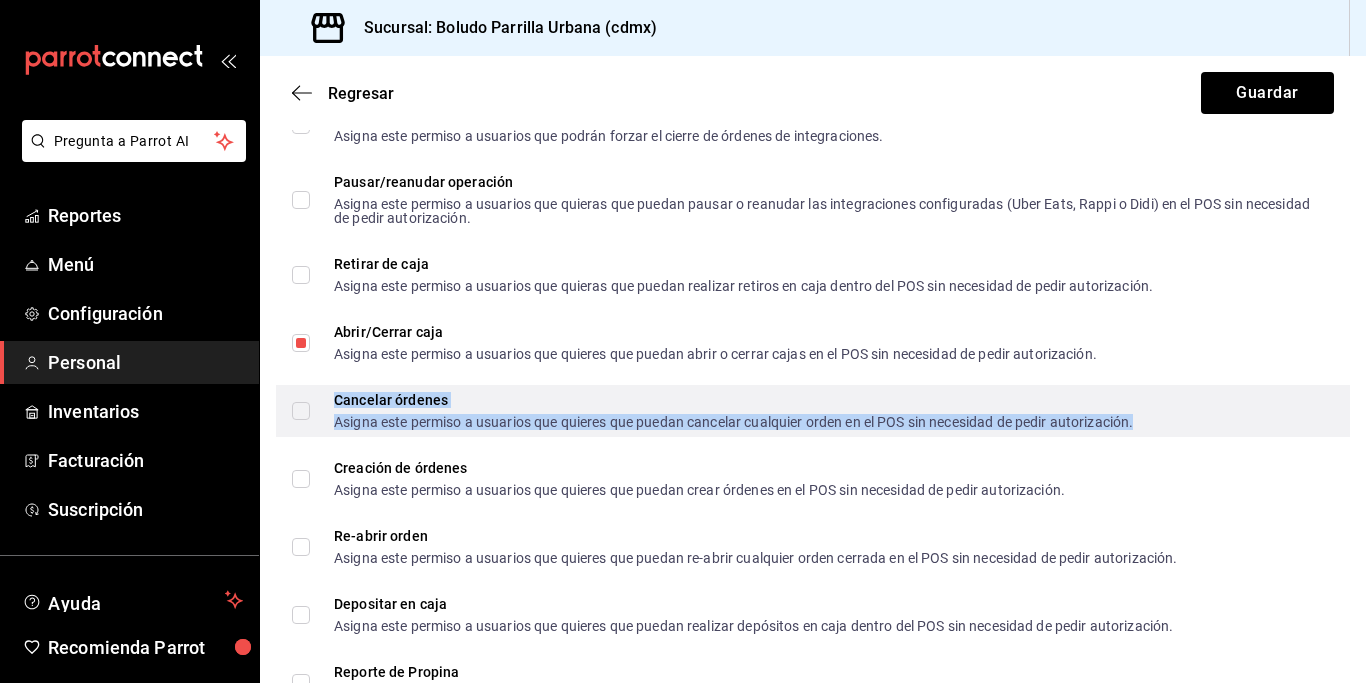 click on "Cancelar órdenes Asigna este permiso a usuarios que quieres que puedan cancelar cualquier orden en el POS sin necesidad de pedir autorización." at bounding box center [733, 411] 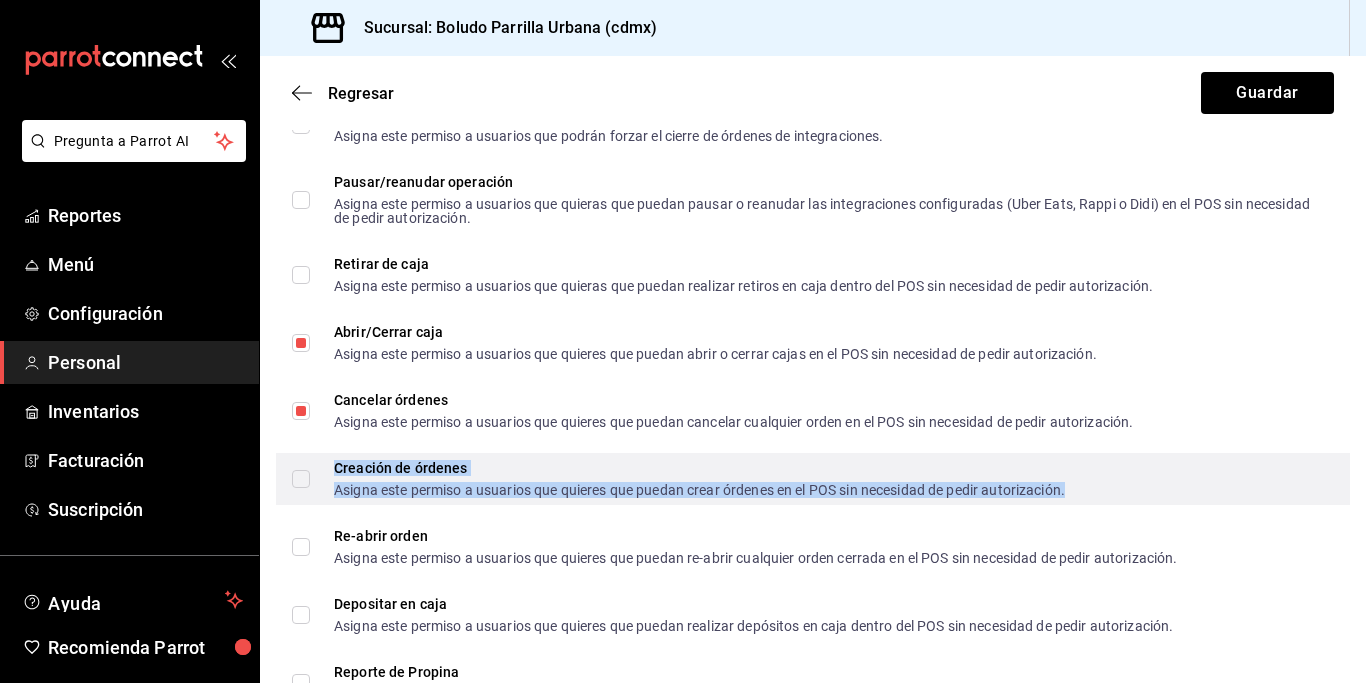 click on "Asigna este permiso a usuarios que quieres que puedan crear órdenes en el POS sin necesidad de pedir autorización." at bounding box center (699, 490) 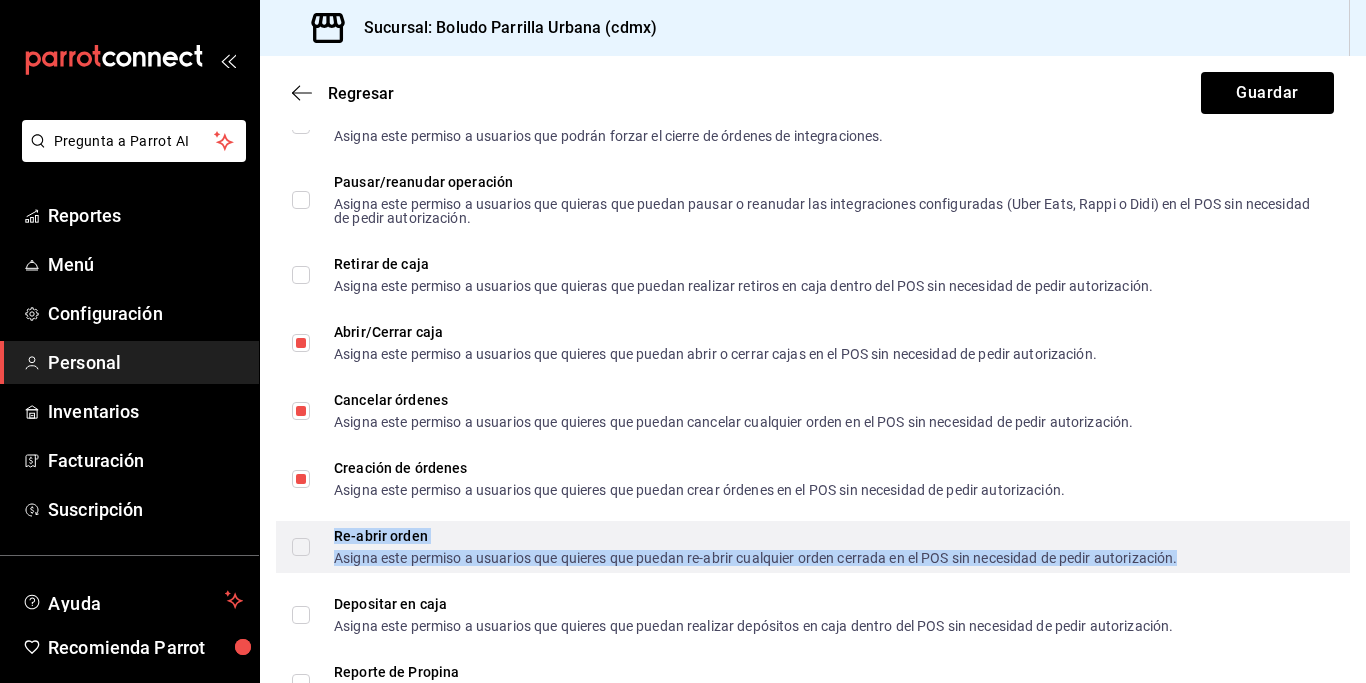 click on "Re-abrir orden" at bounding box center [755, 536] 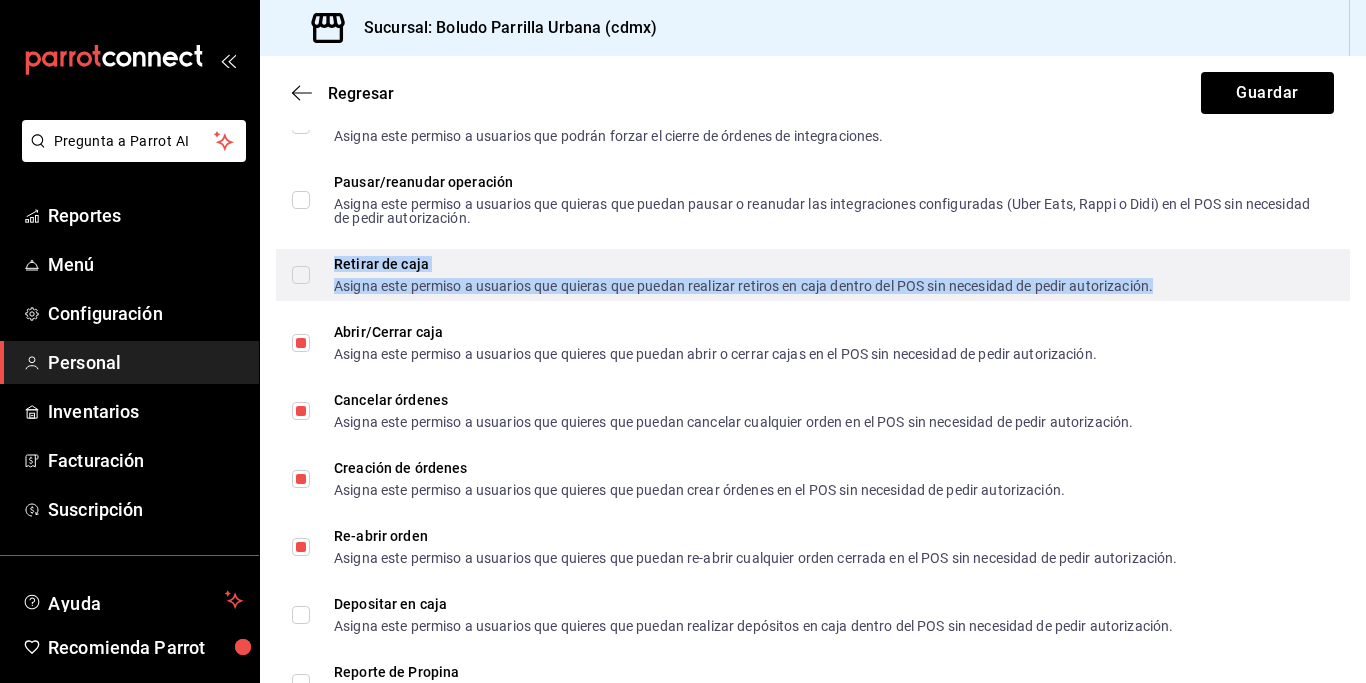 click on "Asigna este permiso a usuarios que quieras que puedan realizar retiros en caja dentro del POS sin necesidad de pedir autorización." at bounding box center (743, 286) 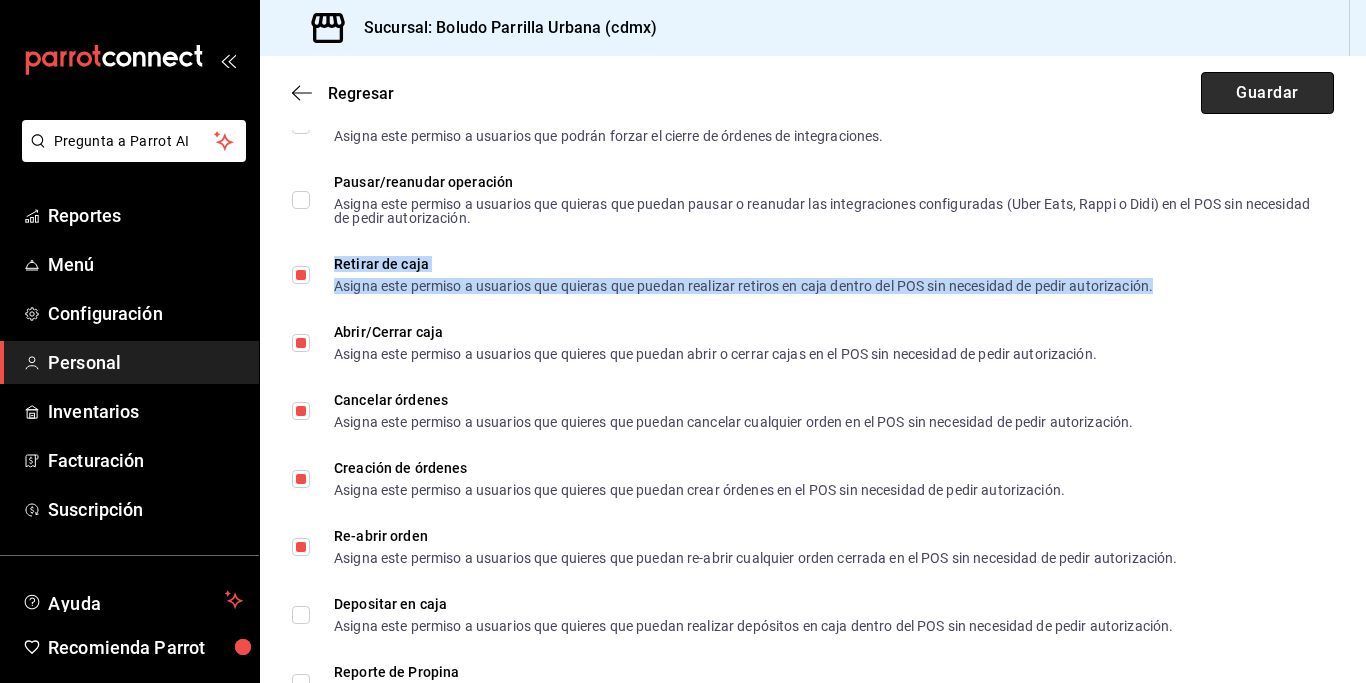 click on "Guardar" at bounding box center [1267, 93] 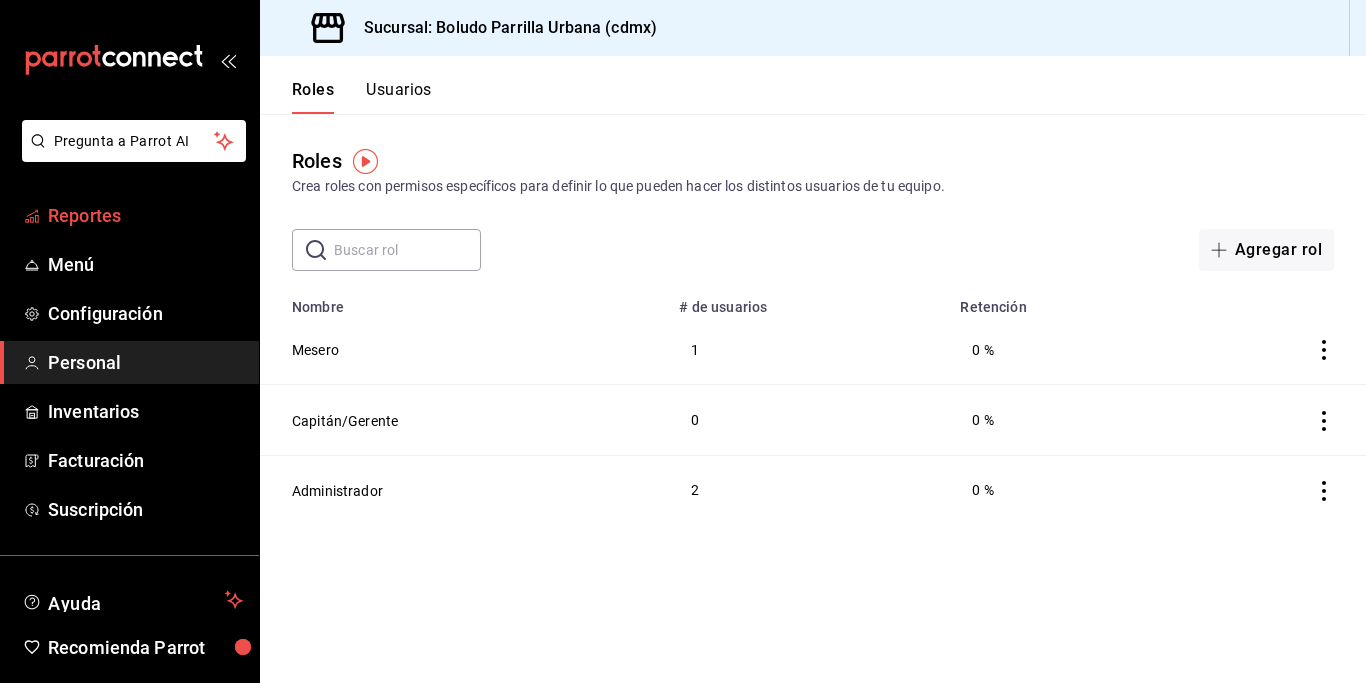 click on "Reportes" at bounding box center [145, 215] 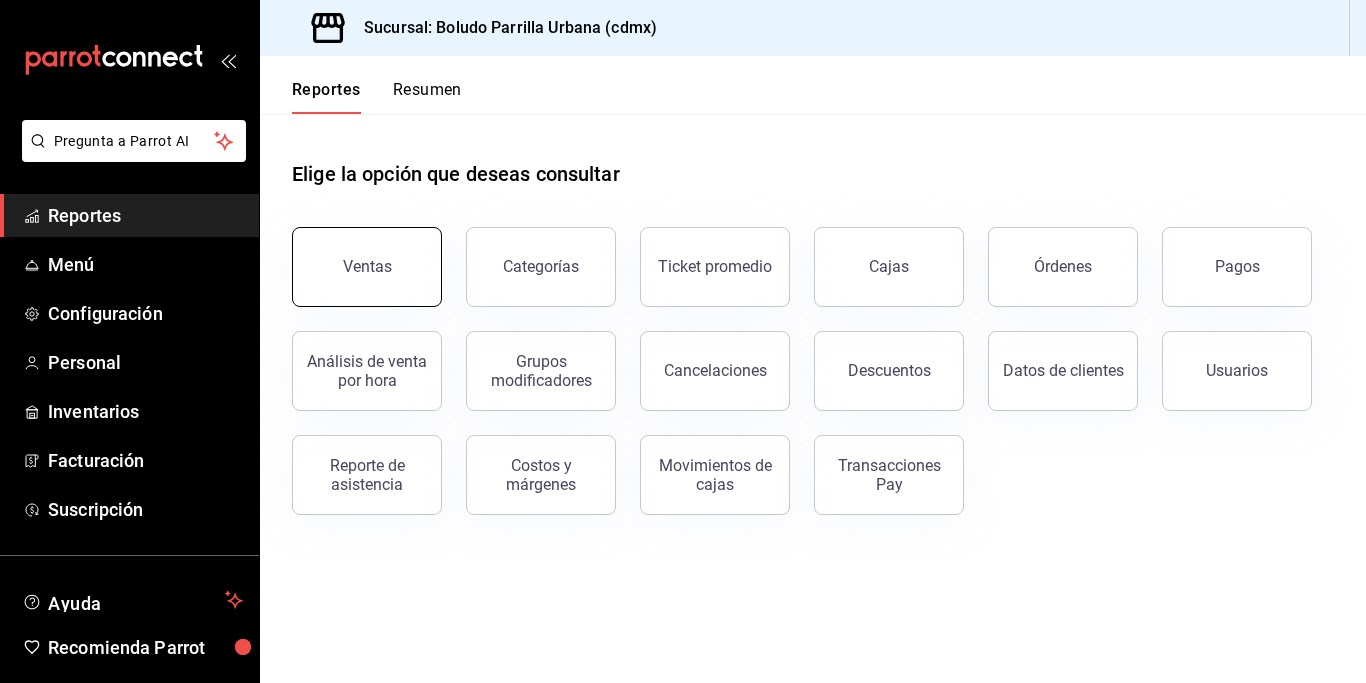 click on "Ventas" at bounding box center [367, 266] 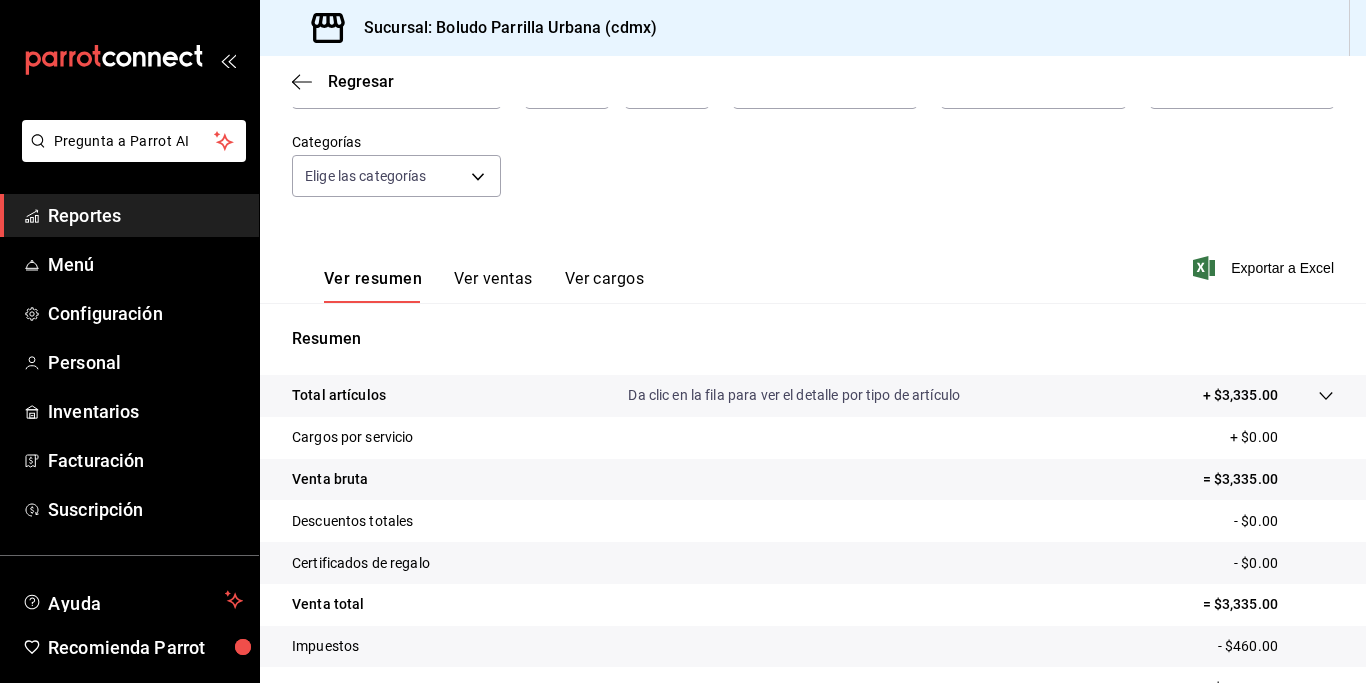 scroll, scrollTop: 159, scrollLeft: 0, axis: vertical 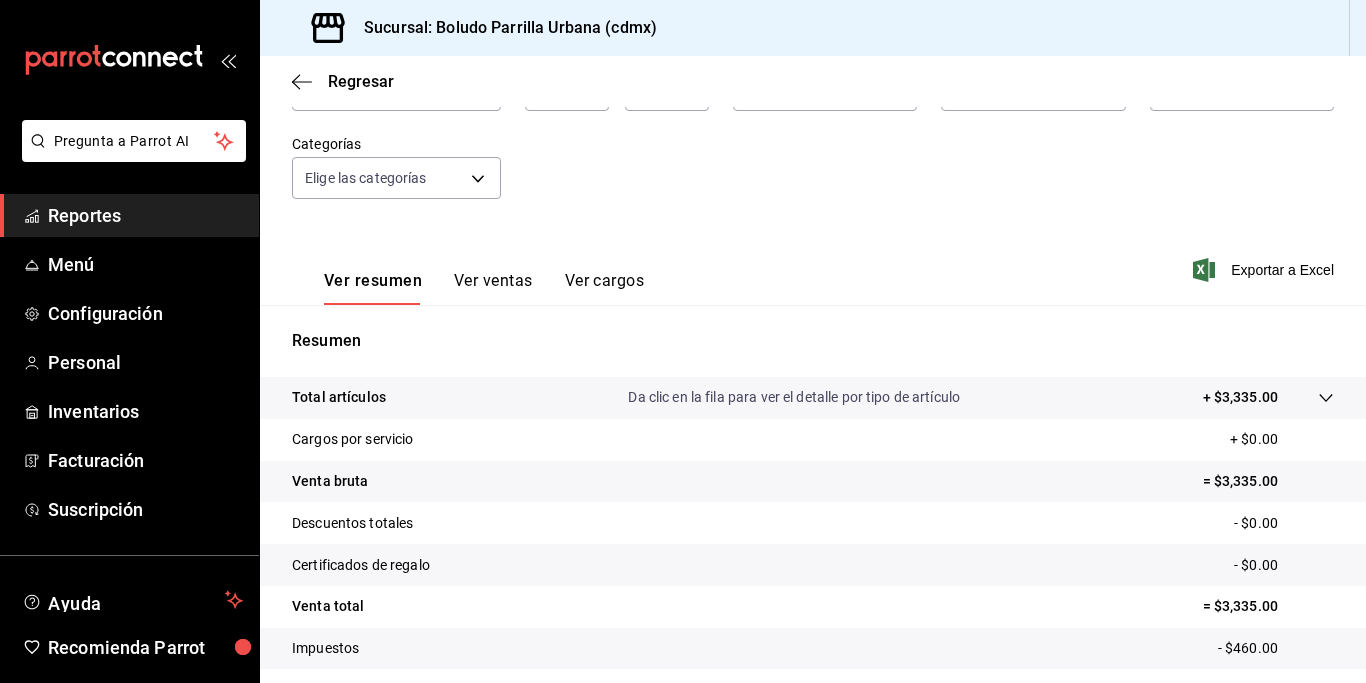 click on "Ver ventas" at bounding box center (493, 288) 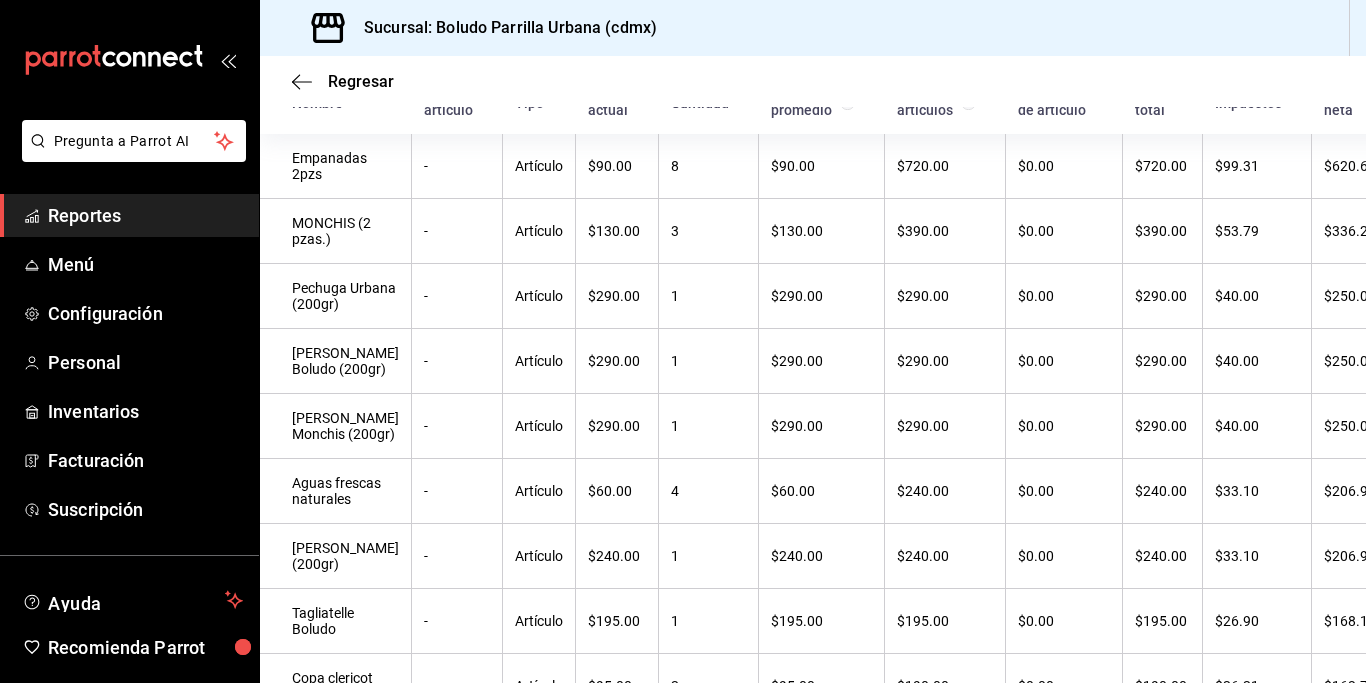 scroll, scrollTop: 0, scrollLeft: 0, axis: both 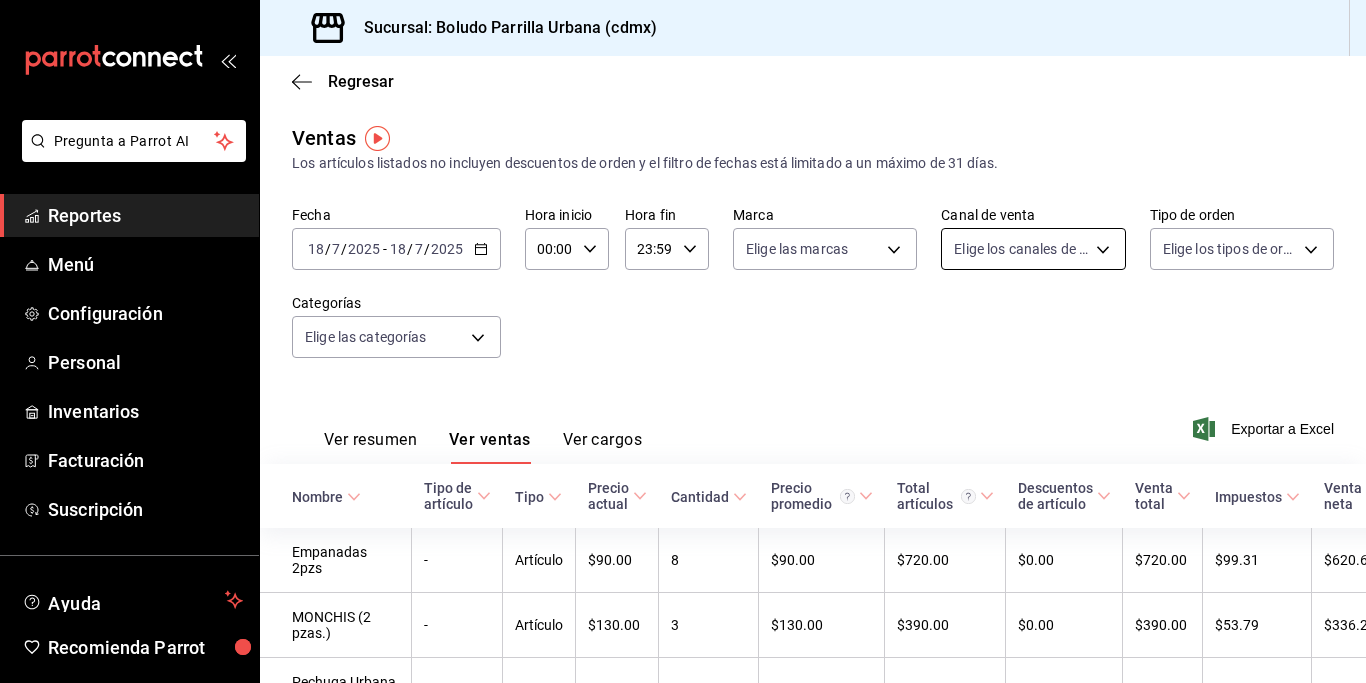 click on "Pregunta a Parrot AI Reportes   Menú   Configuración   Personal   Inventarios   Facturación   Suscripción   Ayuda Recomienda Parrot   [PERSON_NAME]   Sugerir nueva función   Sucursal: Boludo Parrilla Urbana (cdmx) Regresar Ventas Los artículos listados no incluyen descuentos de orden y el filtro de fechas está limitado a un máximo de 31 días. Fecha [DATE] [DATE] - [DATE] [DATE] Hora inicio 00:00 Hora inicio Hora fin 23:59 Hora fin Marca Elige las marcas Canal de venta Elige los canales de venta Tipo de orden Elige los tipos de orden Categorías Elige las categorías Ver resumen Ver ventas Ver cargos Exportar a Excel Nombre Tipo de artículo Tipo Precio actual Cantidad Precio promedio   Total artículos   Descuentos de artículo Venta total Impuestos Venta neta Empanadas 2pzs - Artículo $90.00 8 $90.00 $720.00 $0.00 $720.00 $99.31 $620.69 MONCHIS (2 pzas.) - Artículo $130.00 3 $130.00 $390.00 $0.00 $390.00 $53.79 $336.21 Pechuga Urbana (200gr) - Artículo $290.00 1 $290.00 $0.00" at bounding box center (683, 341) 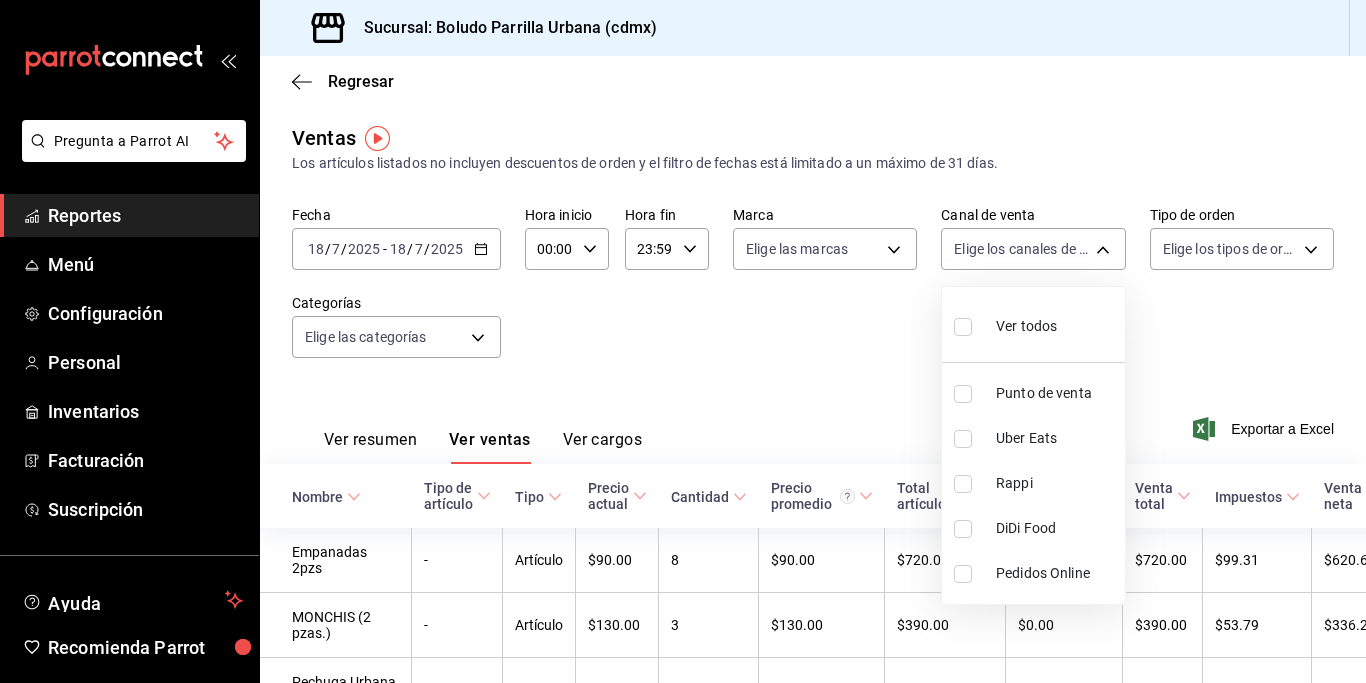click on "Punto de venta" at bounding box center [1056, 393] 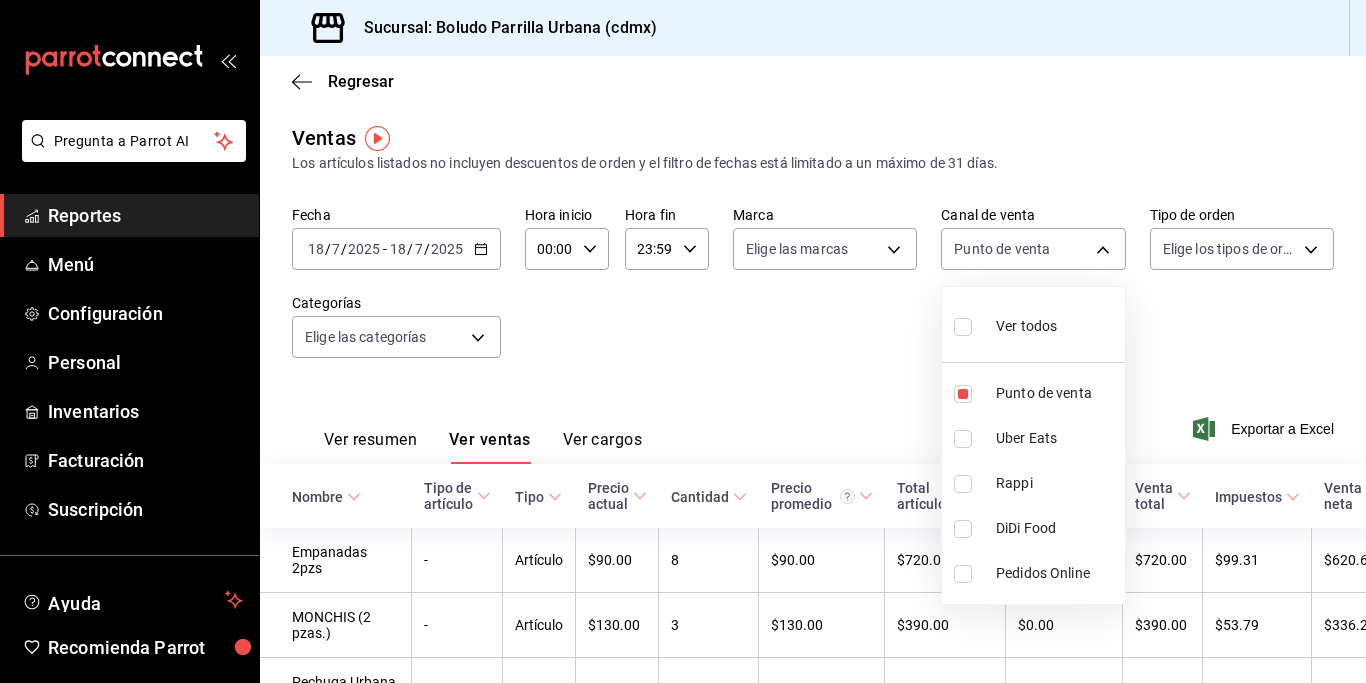 click at bounding box center [683, 341] 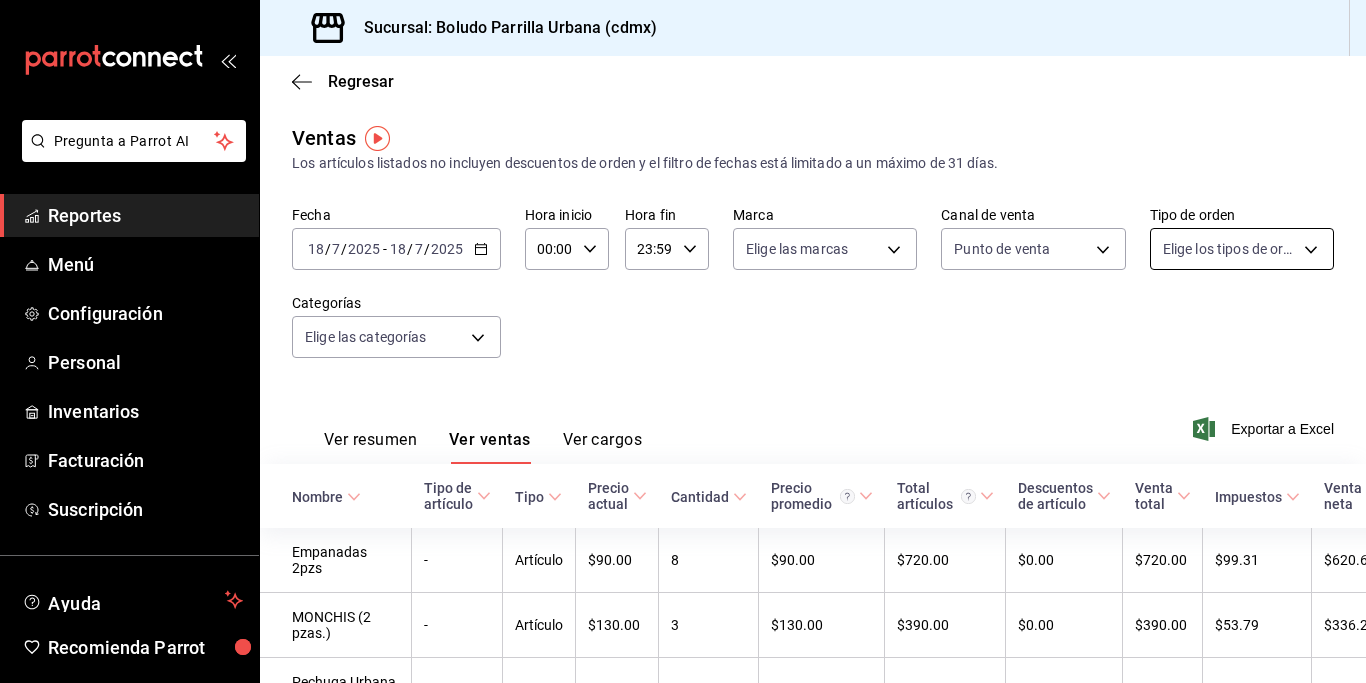 click on "Pregunta a Parrot AI Reportes   Menú   Configuración   Personal   Inventarios   Facturación   Suscripción   Ayuda Recomienda Parrot   [PERSON_NAME]   Sugerir nueva función   Sucursal: Boludo Parrilla Urbana (cdmx) Regresar Ventas Los artículos listados no incluyen descuentos de orden y el filtro de fechas está limitado a un máximo de 31 días. Fecha [DATE] [DATE] - [DATE] [DATE] Hora inicio 00:00 Hora inicio Hora fin 23:59 Hora fin Marca Elige las marcas Canal de venta Punto de venta PARROT Tipo de orden Elige los tipos de orden Categorías Elige las categorías Ver resumen Ver ventas Ver cargos Exportar a Excel Nombre Tipo de artículo Tipo Precio actual Cantidad Precio promedio   Total artículos   Descuentos de artículo Venta total Impuestos Venta neta Empanadas 2pzs - Artículo $90.00 8 $90.00 $720.00 $0.00 $720.00 $99.31 $620.69 MONCHIS (2 pzas.) - Artículo $130.00 3 $130.00 $390.00 $0.00 $390.00 $53.79 $336.21 Pechuga Urbana (200gr) - Artículo $290.00 1 $290.00 $290.00 -" at bounding box center [683, 341] 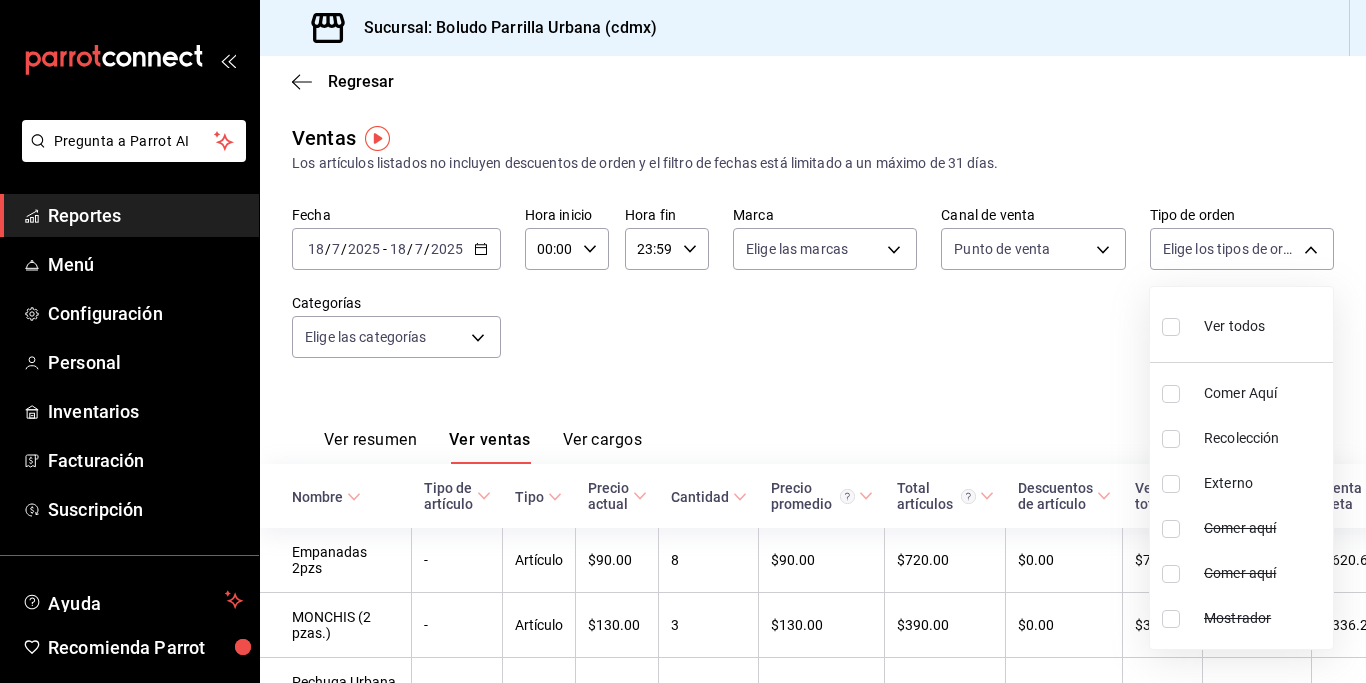 click at bounding box center [683, 341] 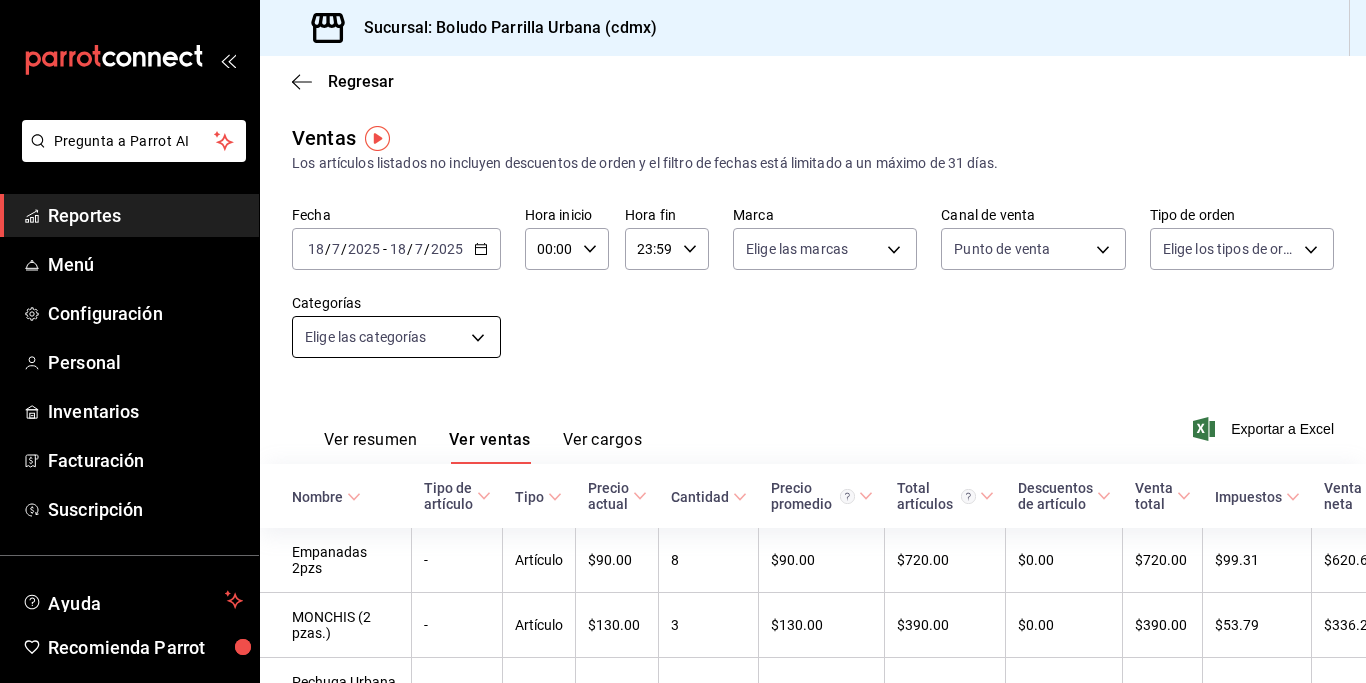 click on "Pregunta a Parrot AI Reportes   Menú   Configuración   Personal   Inventarios   Facturación   Suscripción   Ayuda Recomienda Parrot   [PERSON_NAME]   Sugerir nueva función   Sucursal: Boludo Parrilla Urbana (cdmx) Regresar Ventas Los artículos listados no incluyen descuentos de orden y el filtro de fechas está limitado a un máximo de 31 días. Fecha [DATE] [DATE] - [DATE] [DATE] Hora inicio 00:00 Hora inicio Hora fin 23:59 Hora fin Marca Elige las marcas Canal de venta Punto de venta PARROT Tipo de orden Elige los tipos de orden Categorías Elige las categorías Ver resumen Ver ventas Ver cargos Exportar a Excel Nombre Tipo de artículo Tipo Precio actual Cantidad Precio promedio   Total artículos   Descuentos de artículo Venta total Impuestos Venta neta Empanadas 2pzs - Artículo $90.00 8 $90.00 $720.00 $0.00 $720.00 $99.31 $620.69 MONCHIS (2 pzas.) - Artículo $130.00 3 $130.00 $390.00 $0.00 $390.00 $53.79 $336.21 Pechuga Urbana (200gr) - Artículo $290.00 1 $290.00 $290.00 -" at bounding box center [683, 341] 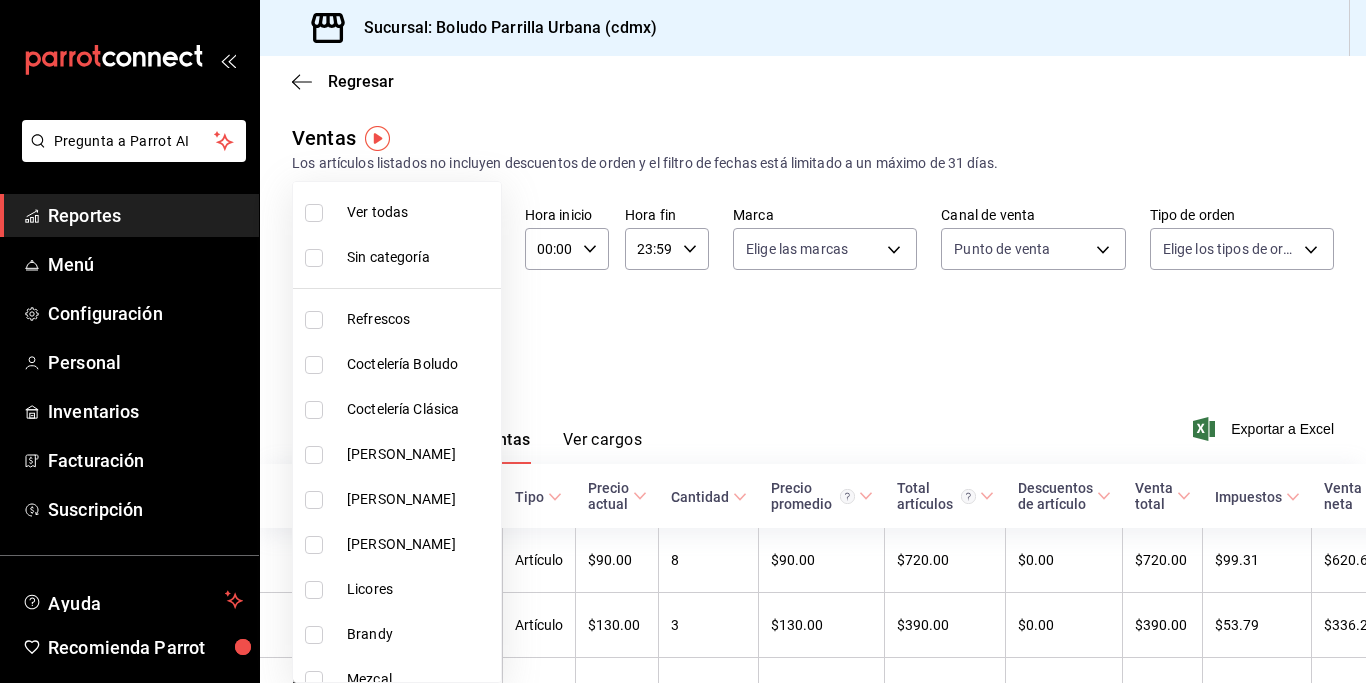 click at bounding box center (683, 341) 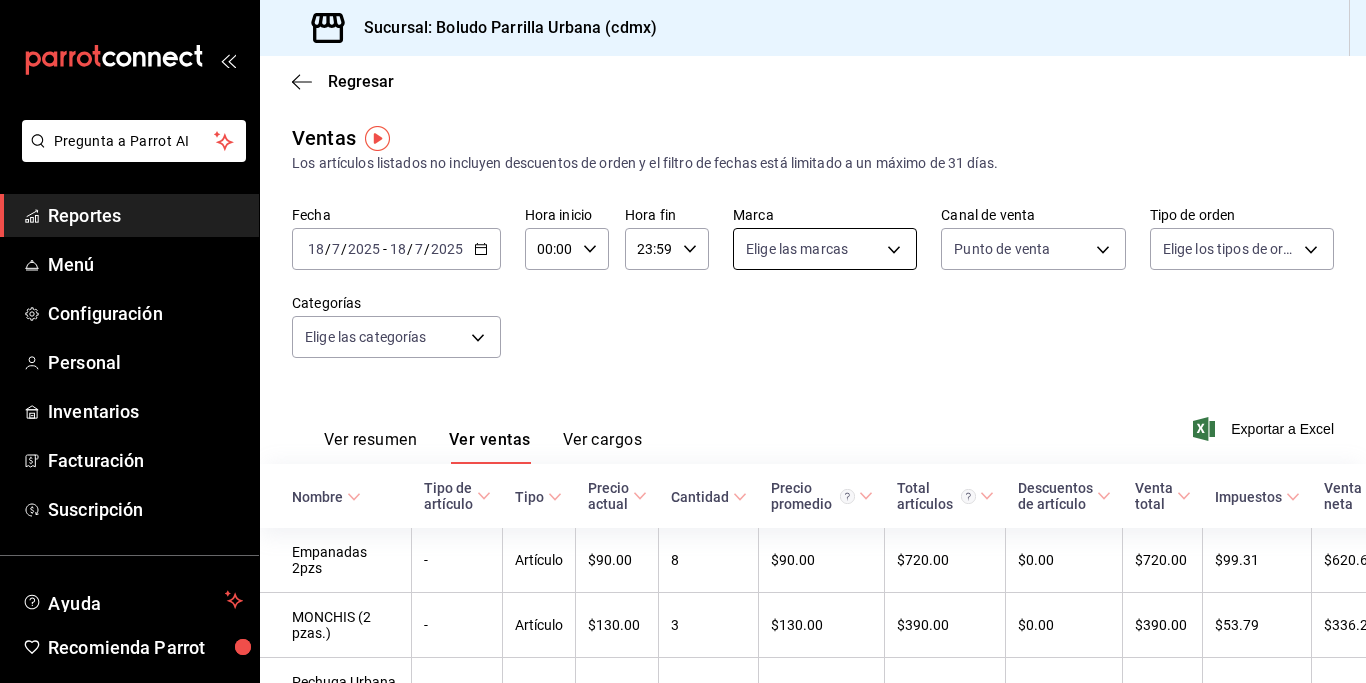 click on "Pregunta a Parrot AI Reportes   Menú   Configuración   Personal   Inventarios   Facturación   Suscripción   Ayuda Recomienda Parrot   [PERSON_NAME]   Sugerir nueva función   Sucursal: Boludo Parrilla Urbana (cdmx) Regresar Ventas Los artículos listados no incluyen descuentos de orden y el filtro de fechas está limitado a un máximo de 31 días. Fecha [DATE] [DATE] - [DATE] [DATE] Hora inicio 00:00 Hora inicio Hora fin 23:59 Hora fin Marca Elige las marcas Canal de venta Punto de venta PARROT Tipo de orden Elige los tipos de orden Categorías Elige las categorías Ver resumen Ver ventas Ver cargos Exportar a Excel Nombre Tipo de artículo Tipo Precio actual Cantidad Precio promedio   Total artículos   Descuentos de artículo Venta total Impuestos Venta neta Empanadas 2pzs - Artículo $90.00 8 $90.00 $720.00 $0.00 $720.00 $99.31 $620.69 MONCHIS (2 pzas.) - Artículo $130.00 3 $130.00 $390.00 $0.00 $390.00 $53.79 $336.21 Pechuga Urbana (200gr) - Artículo $290.00 1 $290.00 $290.00 -" at bounding box center [683, 341] 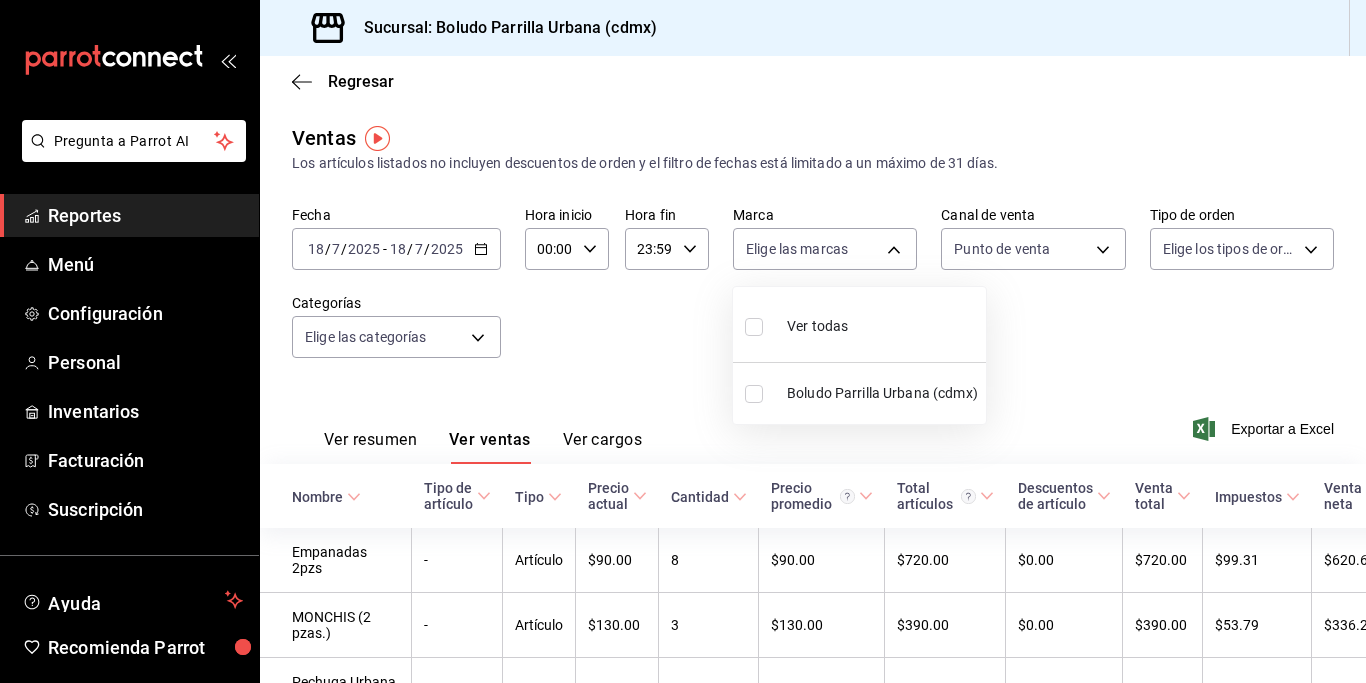 click on "Boludo Parrilla Urbana (cdmx)" at bounding box center (859, 393) 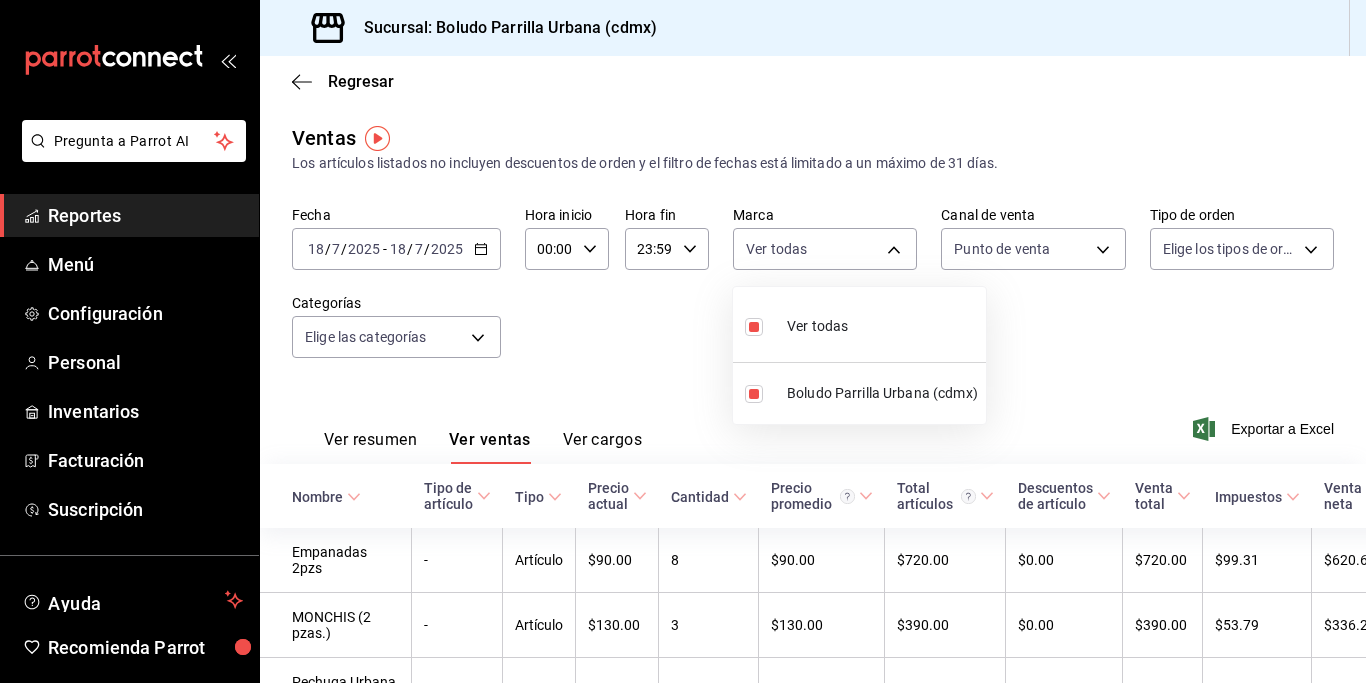 click at bounding box center [683, 341] 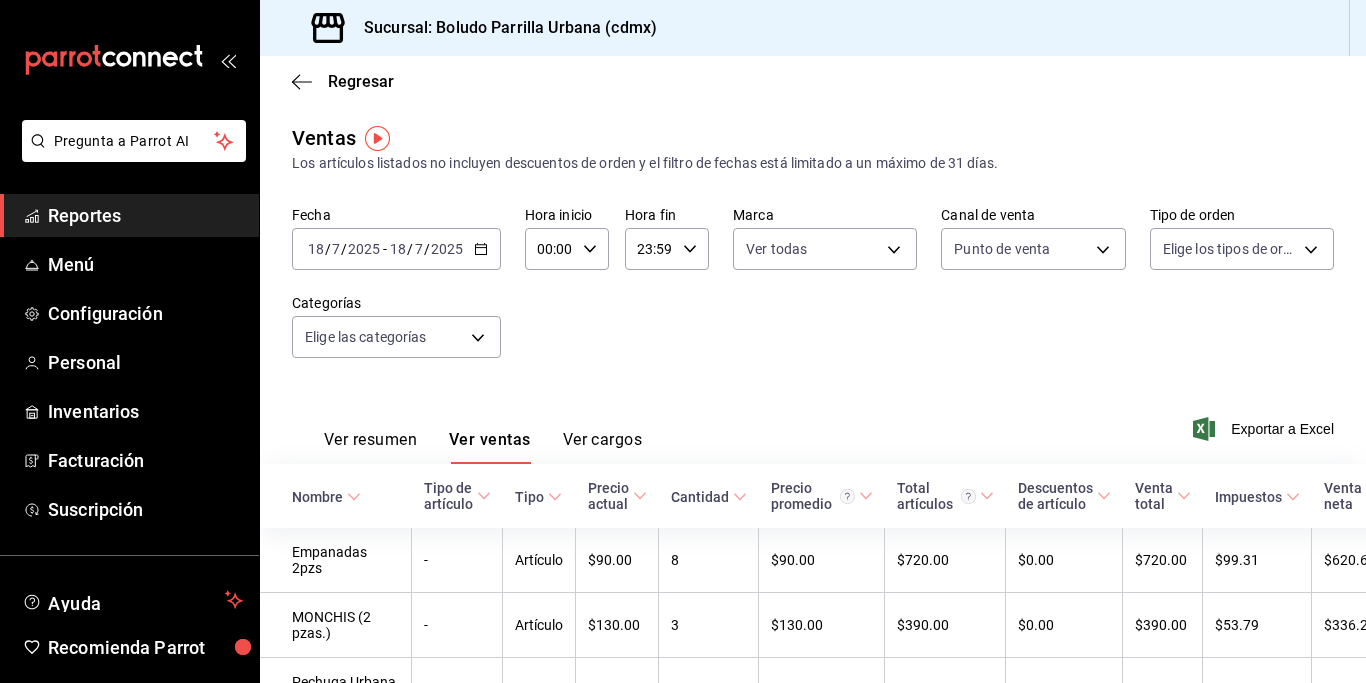 click on "Ver resumen" at bounding box center [370, 447] 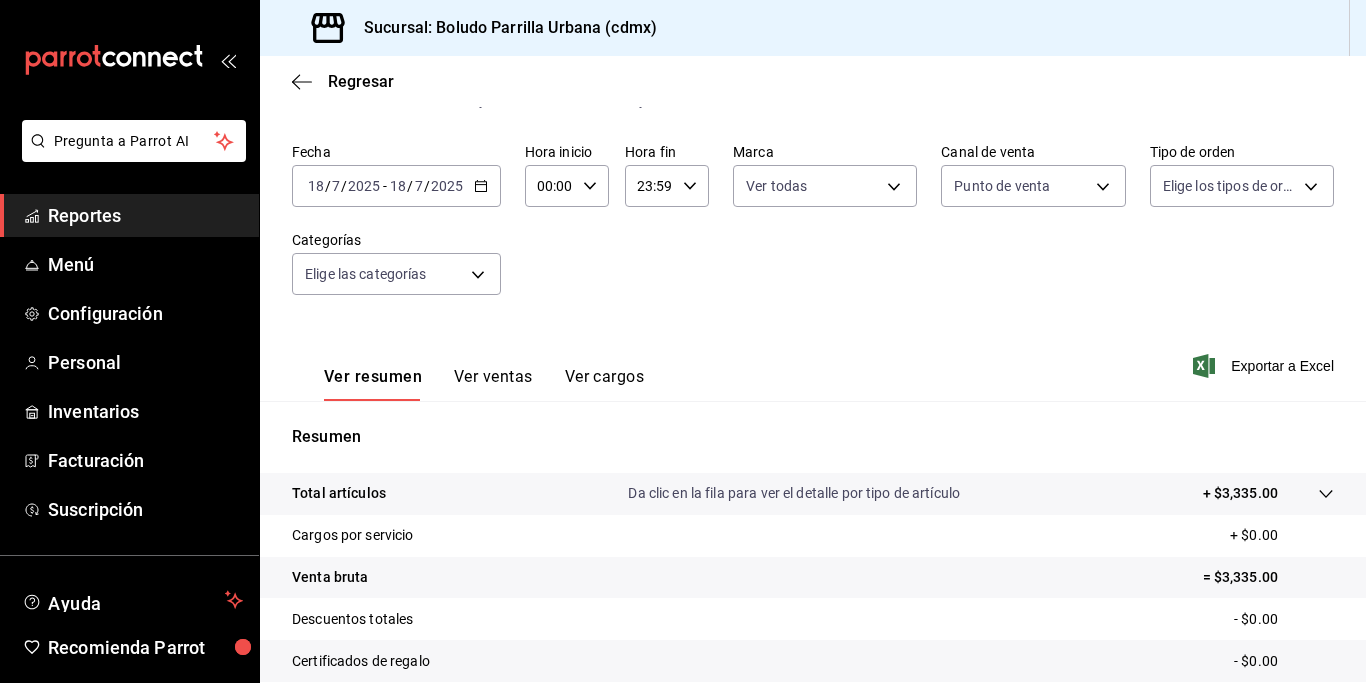 scroll, scrollTop: 57, scrollLeft: 0, axis: vertical 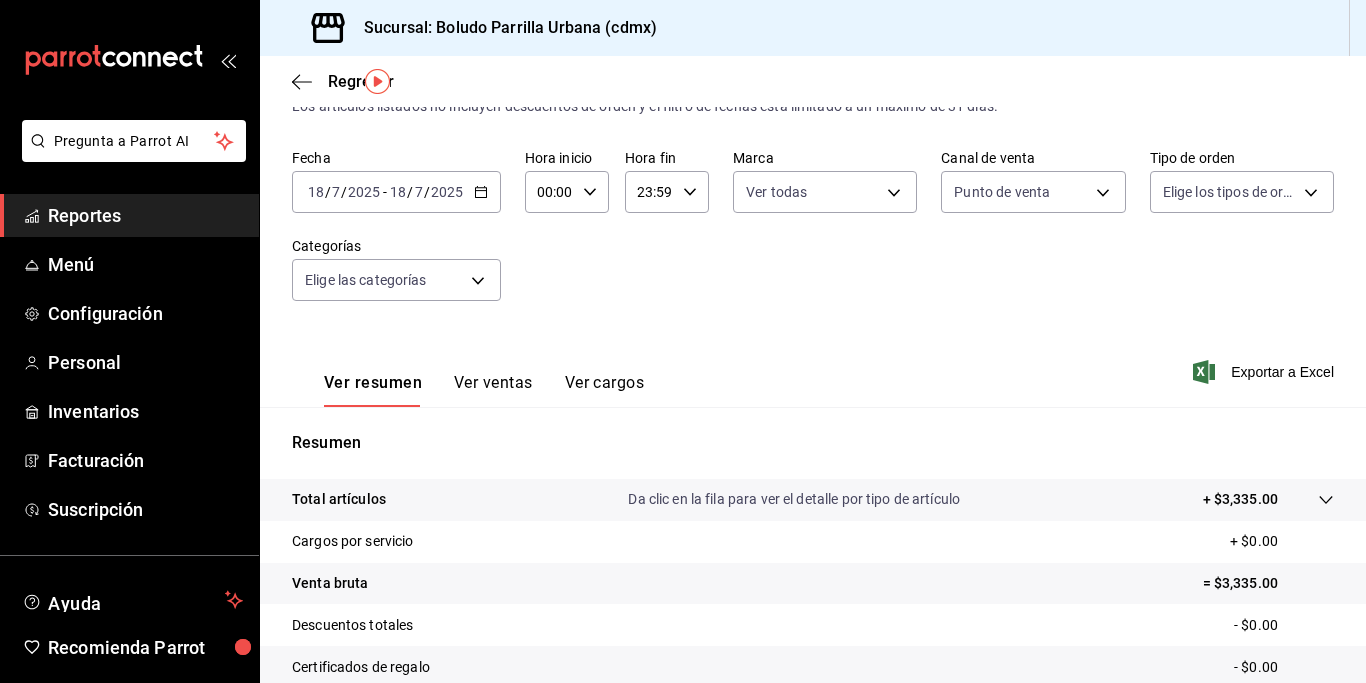 click on "[DATE] [DATE] - [DATE] [DATE]" at bounding box center (396, 192) 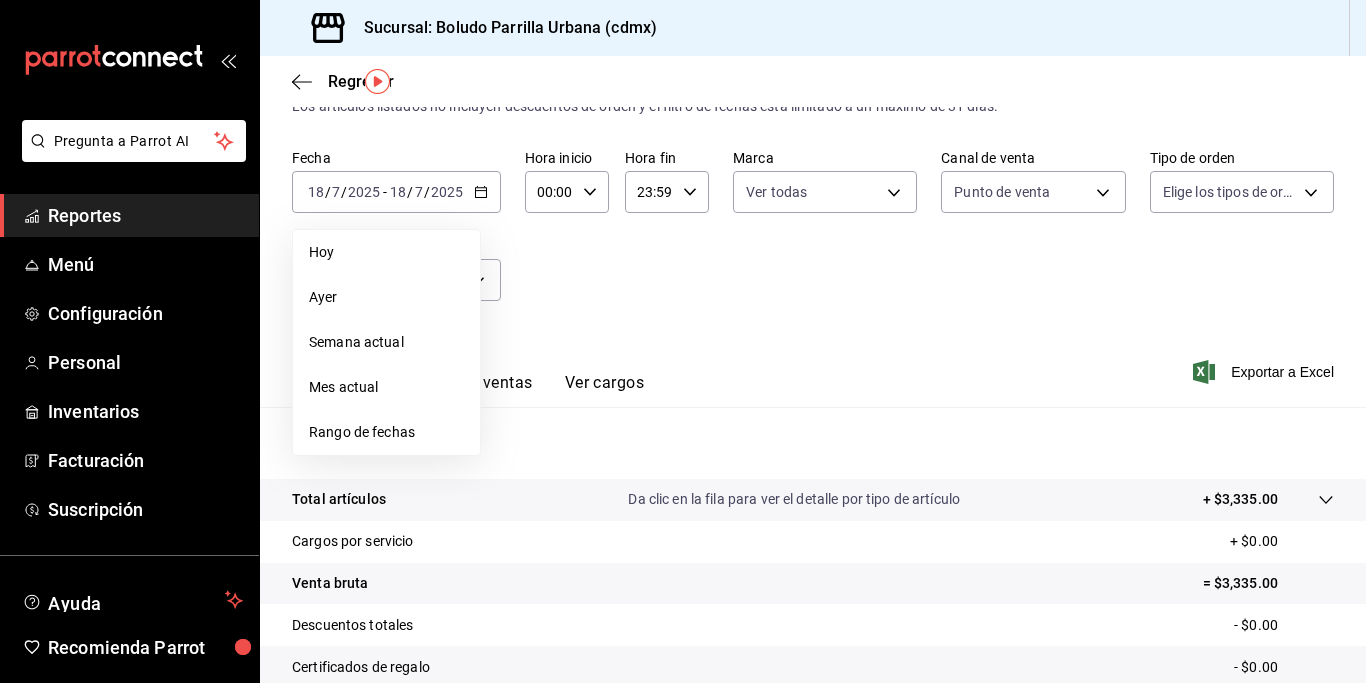 click on "Fecha [DATE] [DATE] - [DATE] [DATE] [DATE] [DATE] Semana actual Mes actual Rango de fechas Hora inicio 00:00 Hora inicio Hora fin 23:59 Hora fin Marca Ver todas 533bc5ff-93dc-409b-97b1-0dec0b72c61d Canal de venta Punto de venta PARROT Tipo de orden Elige los tipos de orden Categorías Elige las categorías" at bounding box center [813, 237] 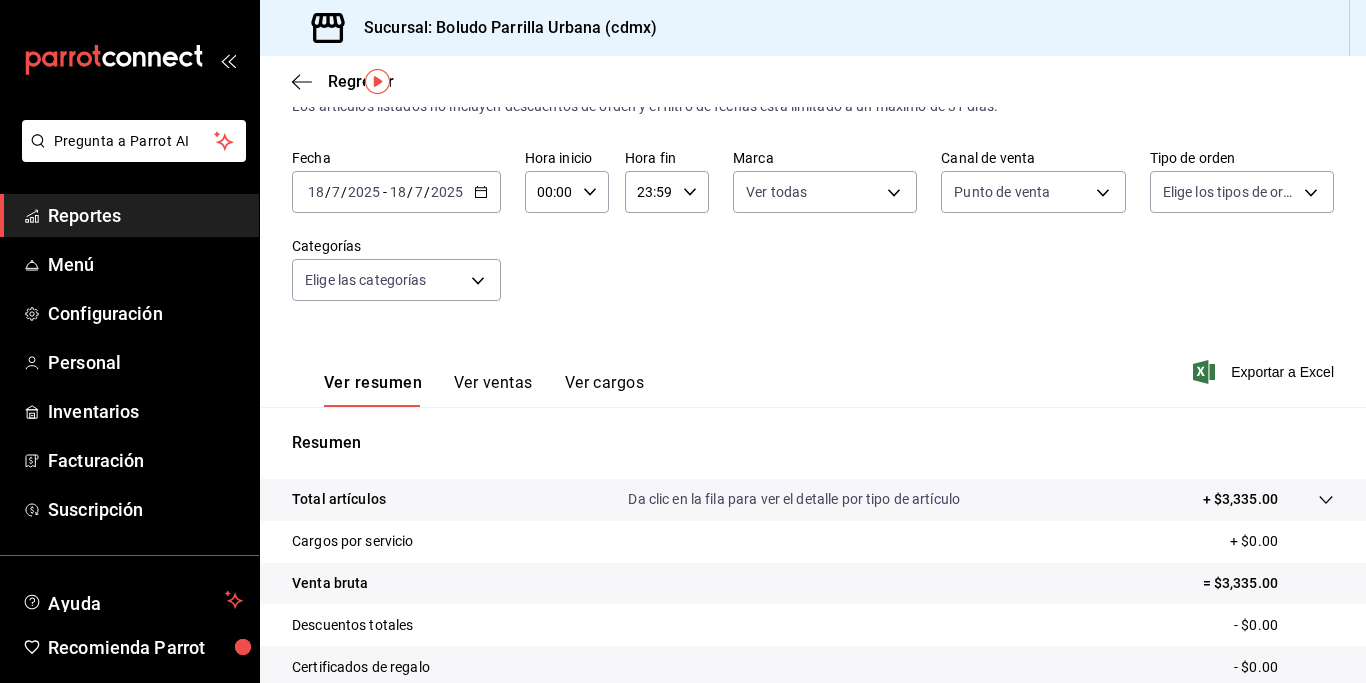 click on "2025" at bounding box center (447, 192) 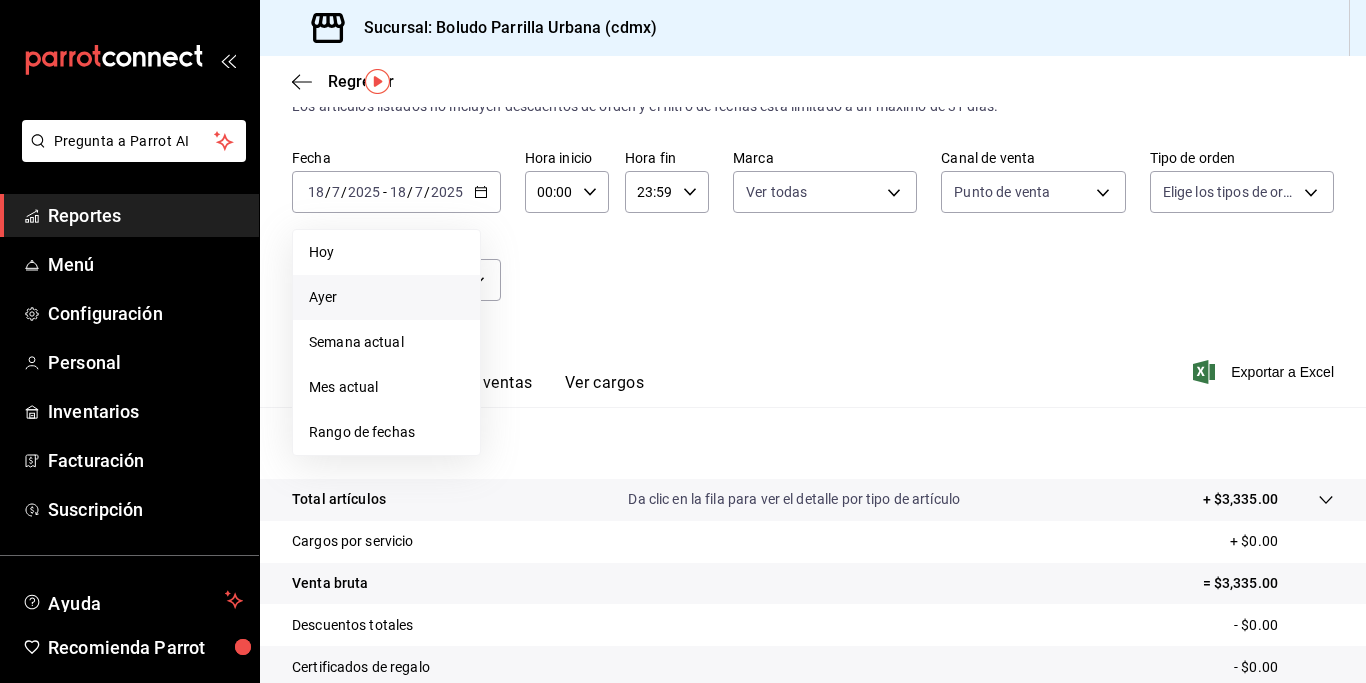 click on "Ayer" at bounding box center [386, 297] 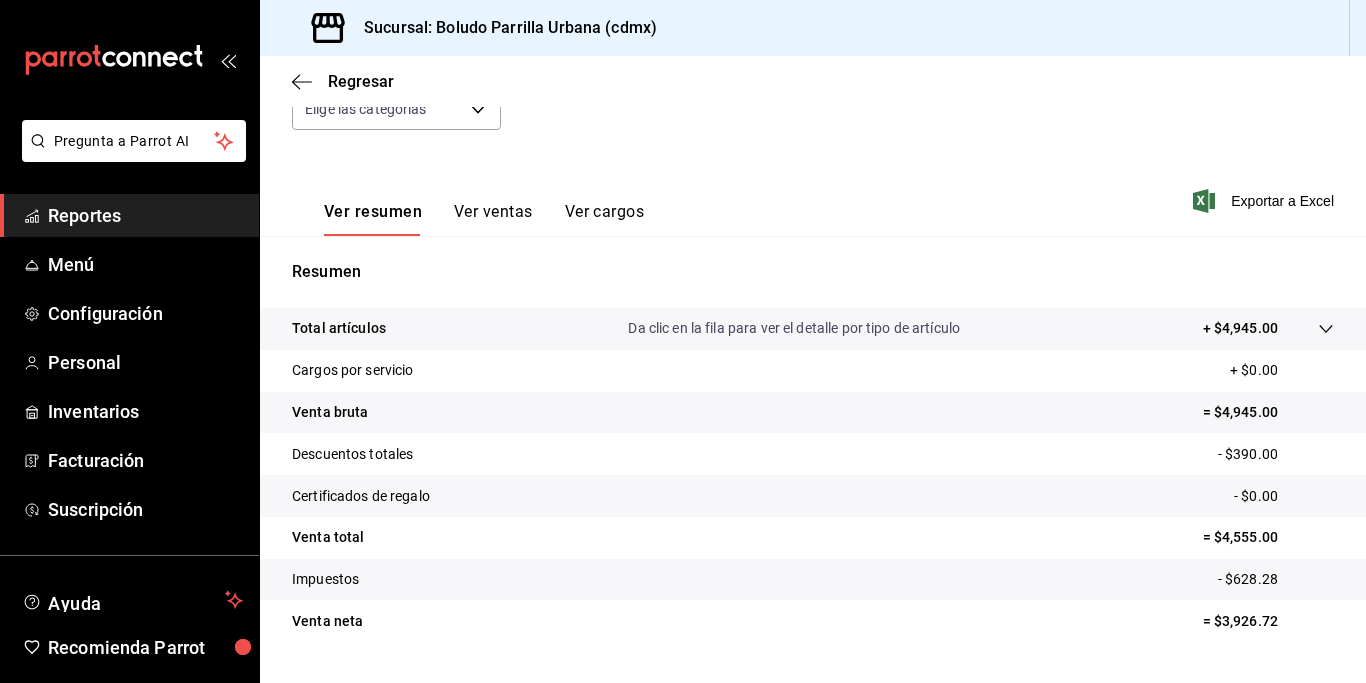 scroll, scrollTop: 275, scrollLeft: 0, axis: vertical 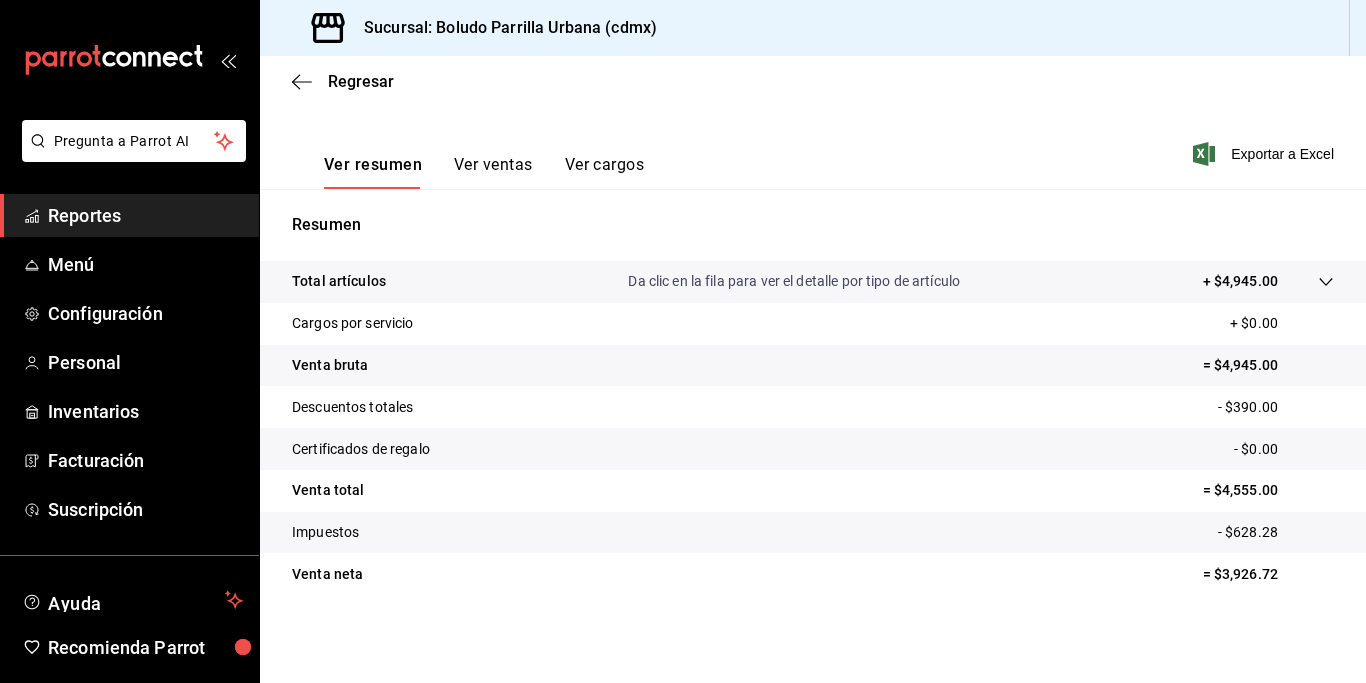 click 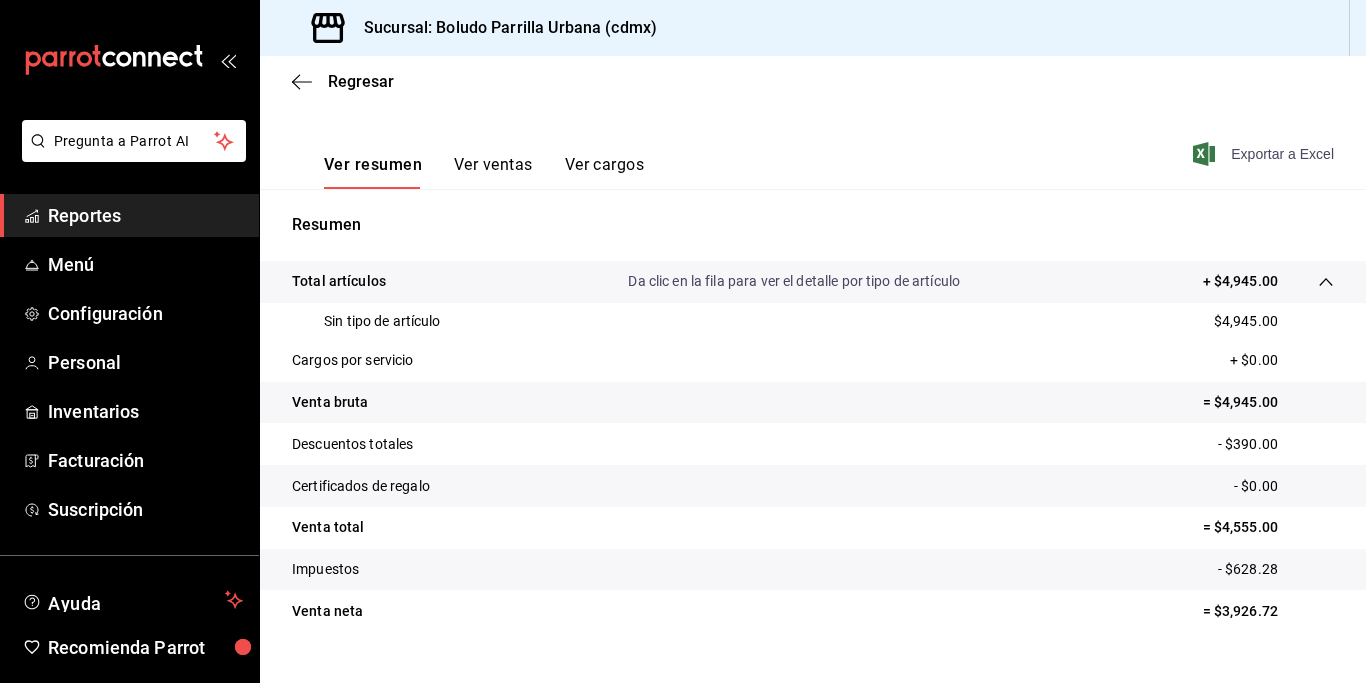 click on "Exportar a Excel" at bounding box center [1265, 154] 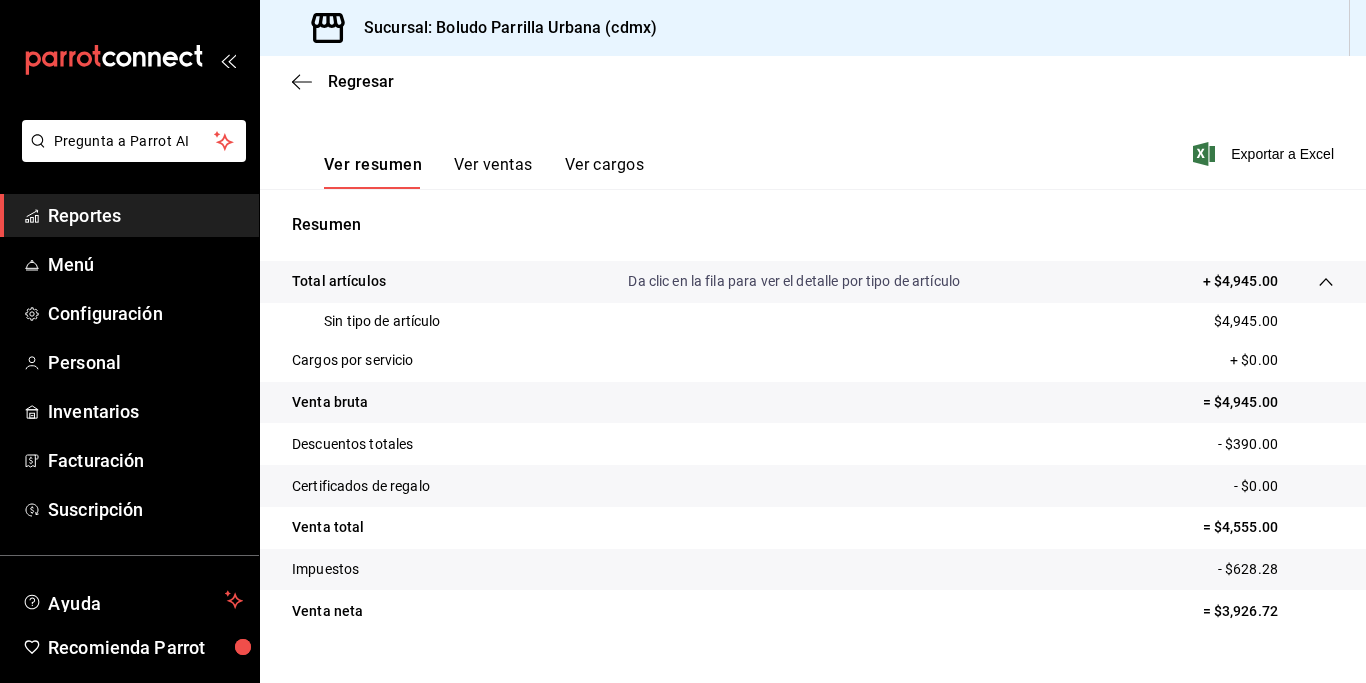 click on "Reportes" at bounding box center (145, 215) 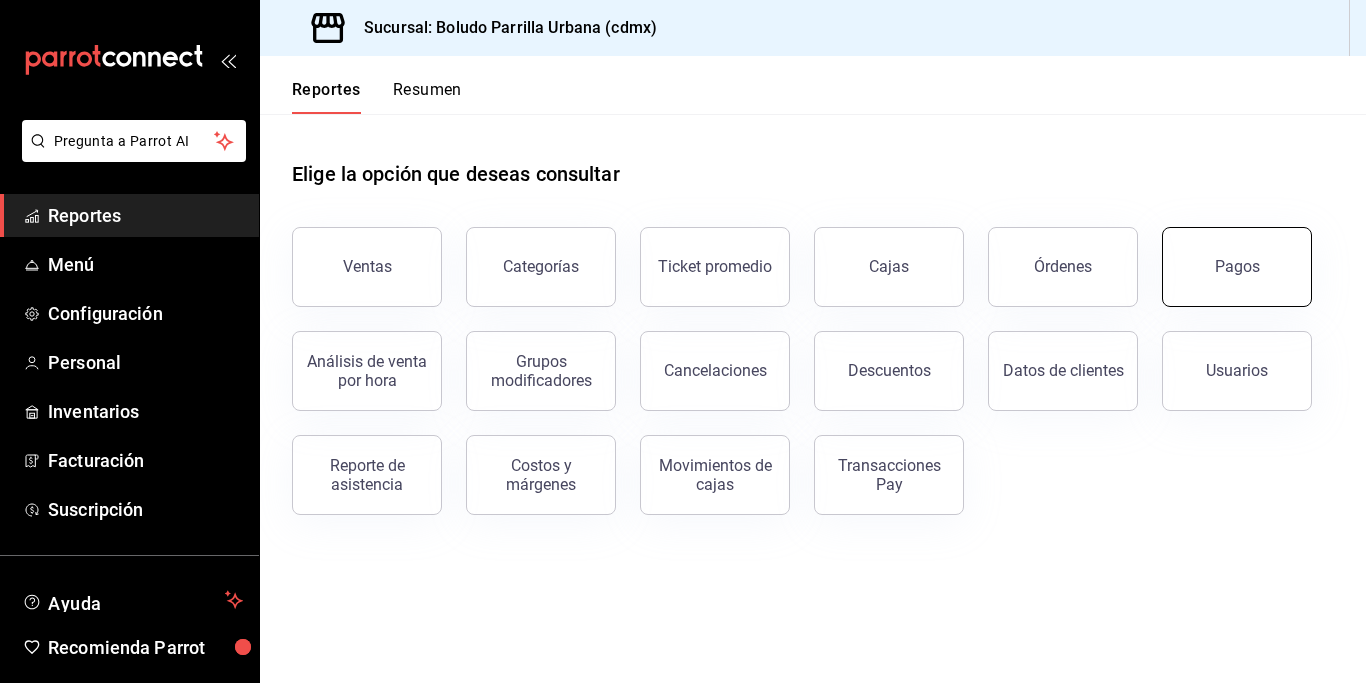 click on "Pagos" at bounding box center (1237, 267) 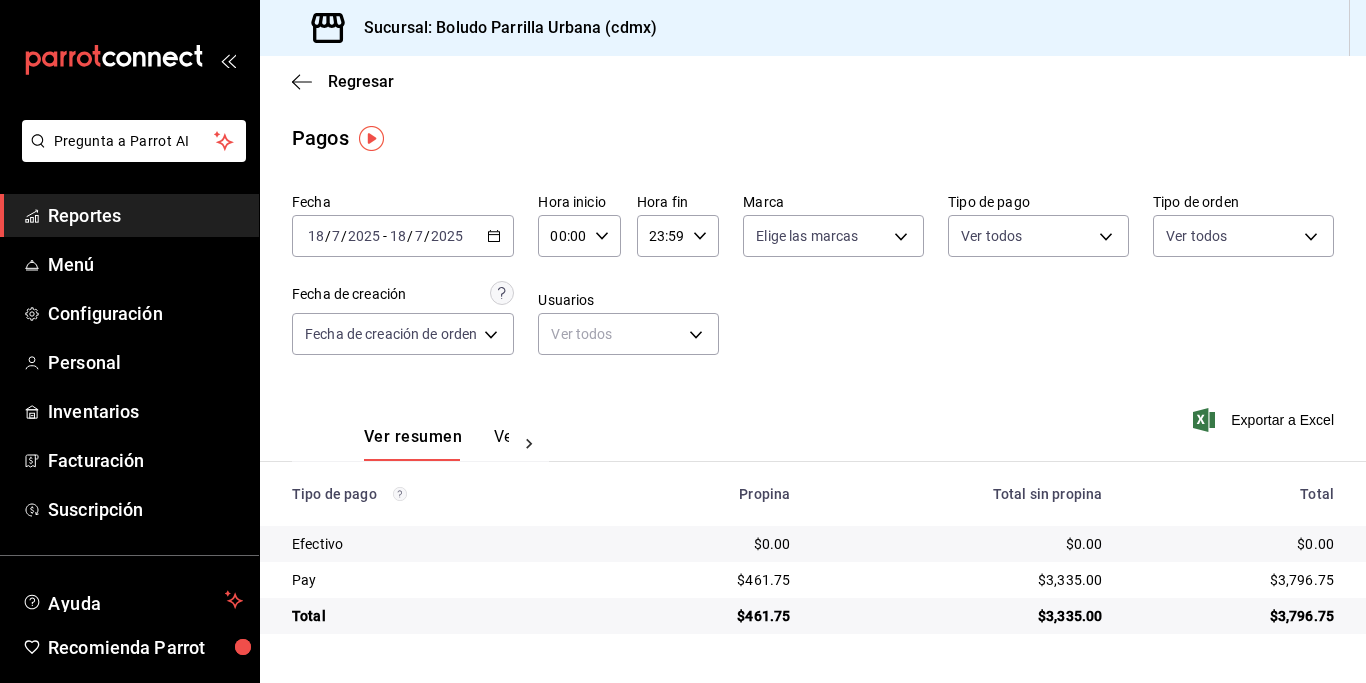 click on "[DATE] [DATE] - [DATE] [DATE]" at bounding box center [403, 236] 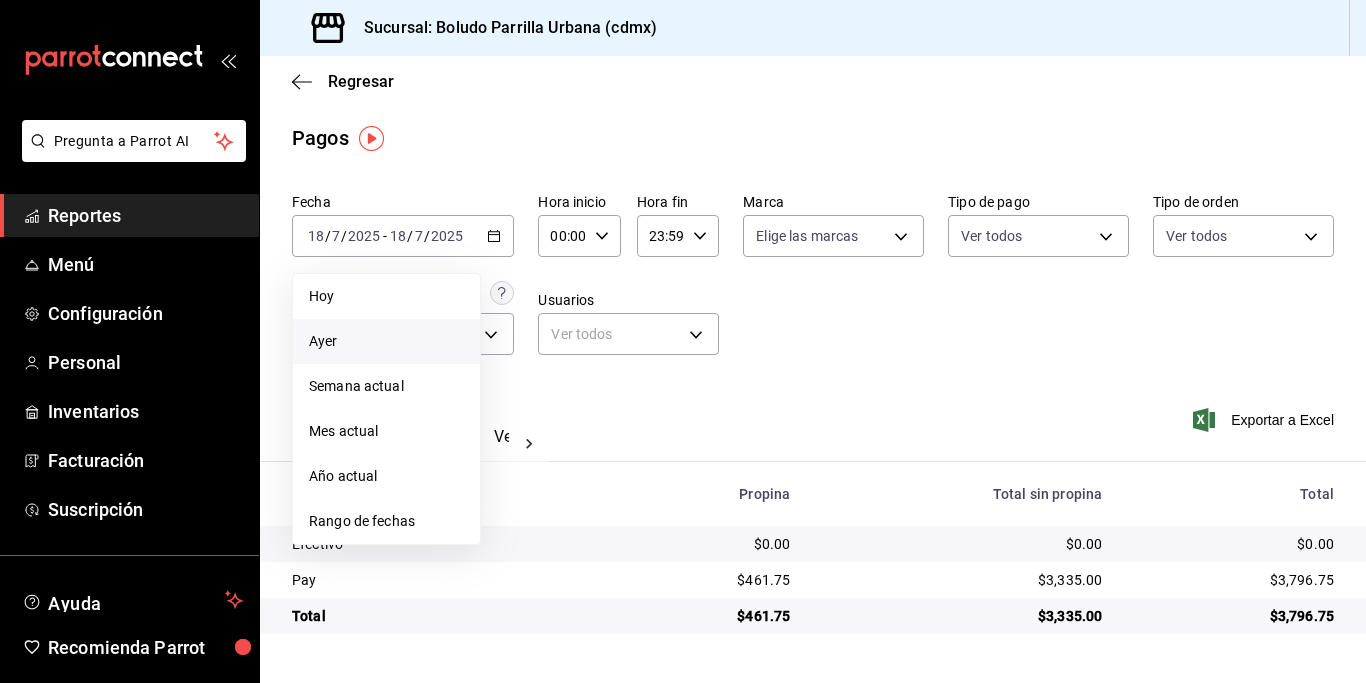 click on "Ayer" at bounding box center [386, 341] 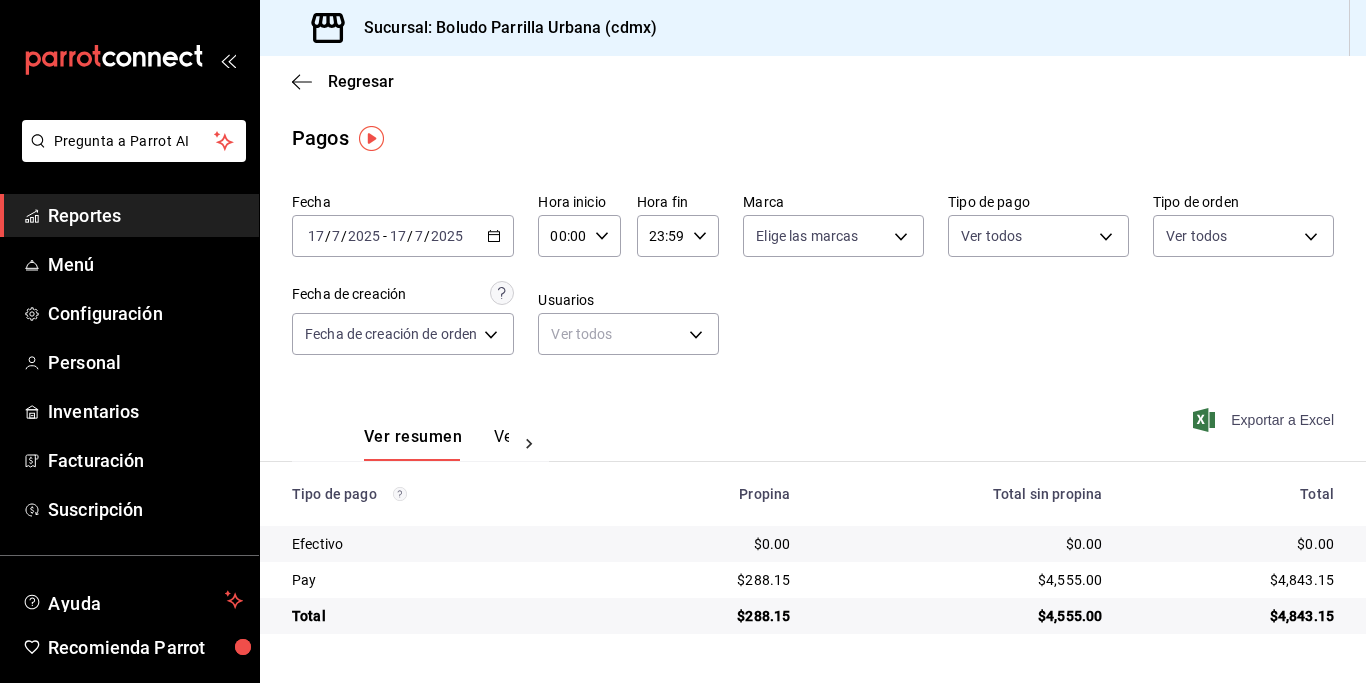 click on "Exportar a Excel" at bounding box center [1265, 420] 